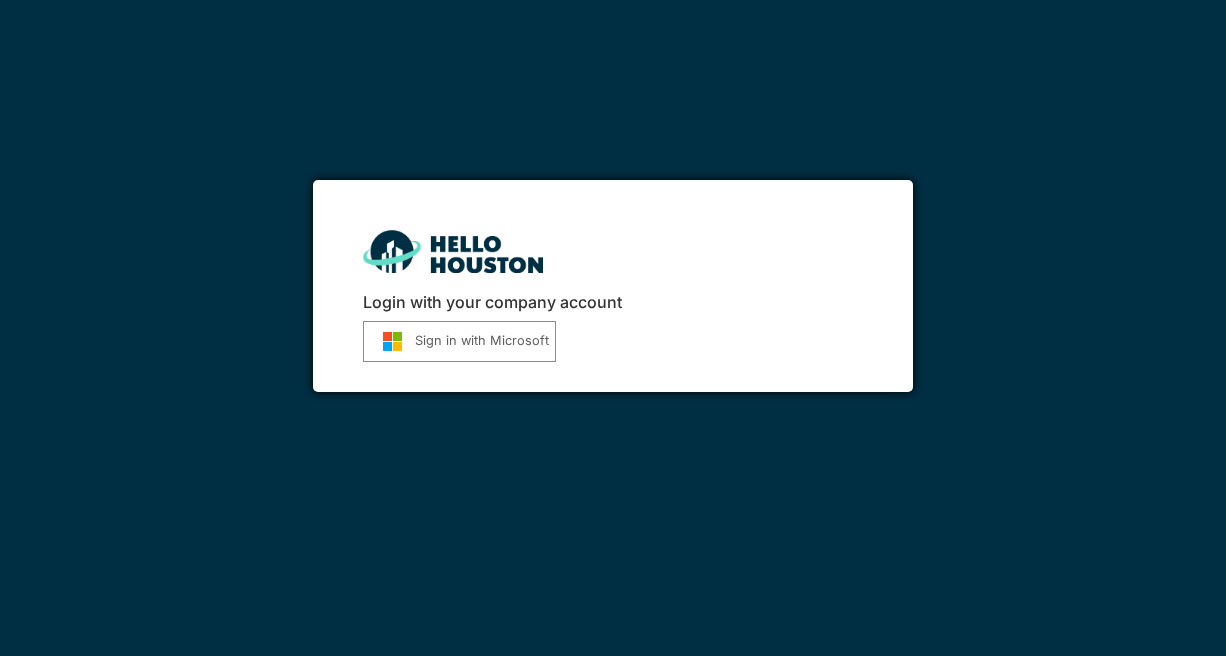 scroll, scrollTop: 0, scrollLeft: 0, axis: both 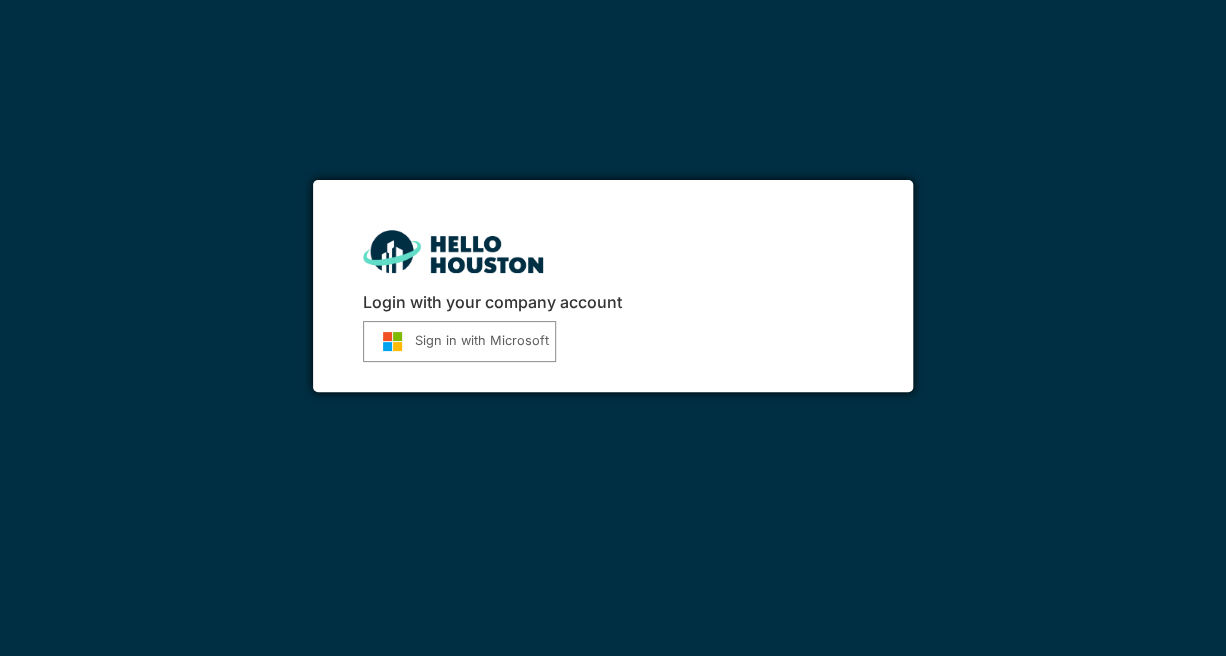 click on "Sign in with Microsoft" at bounding box center (459, 341) 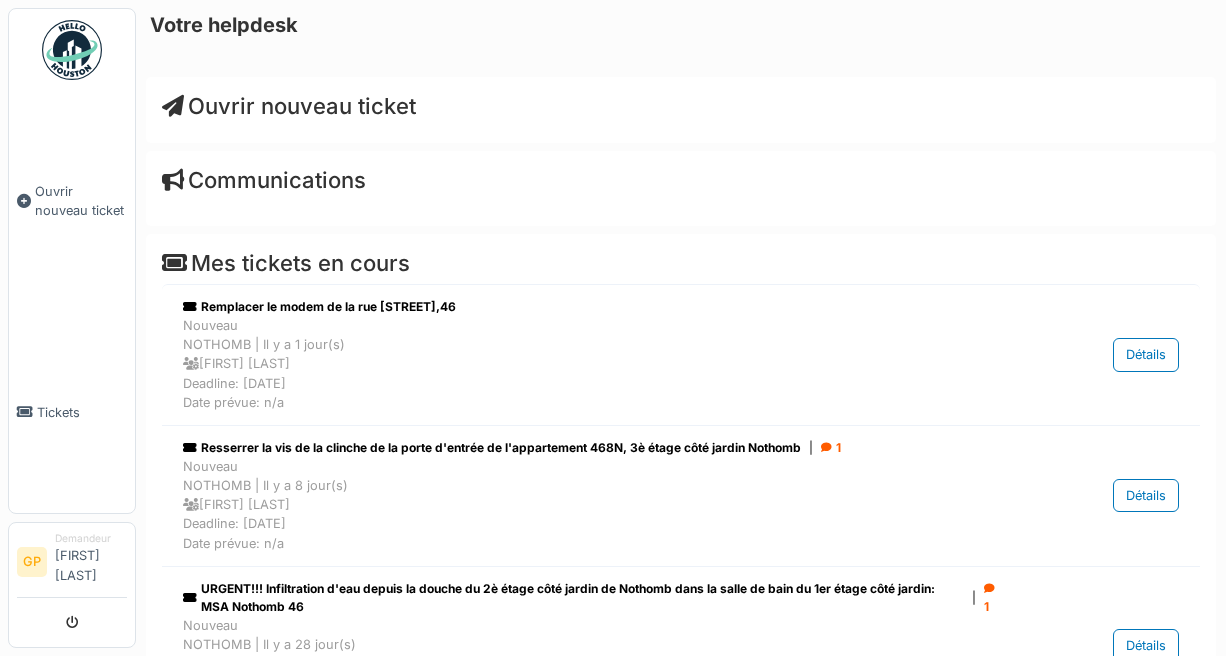 scroll, scrollTop: 0, scrollLeft: 0, axis: both 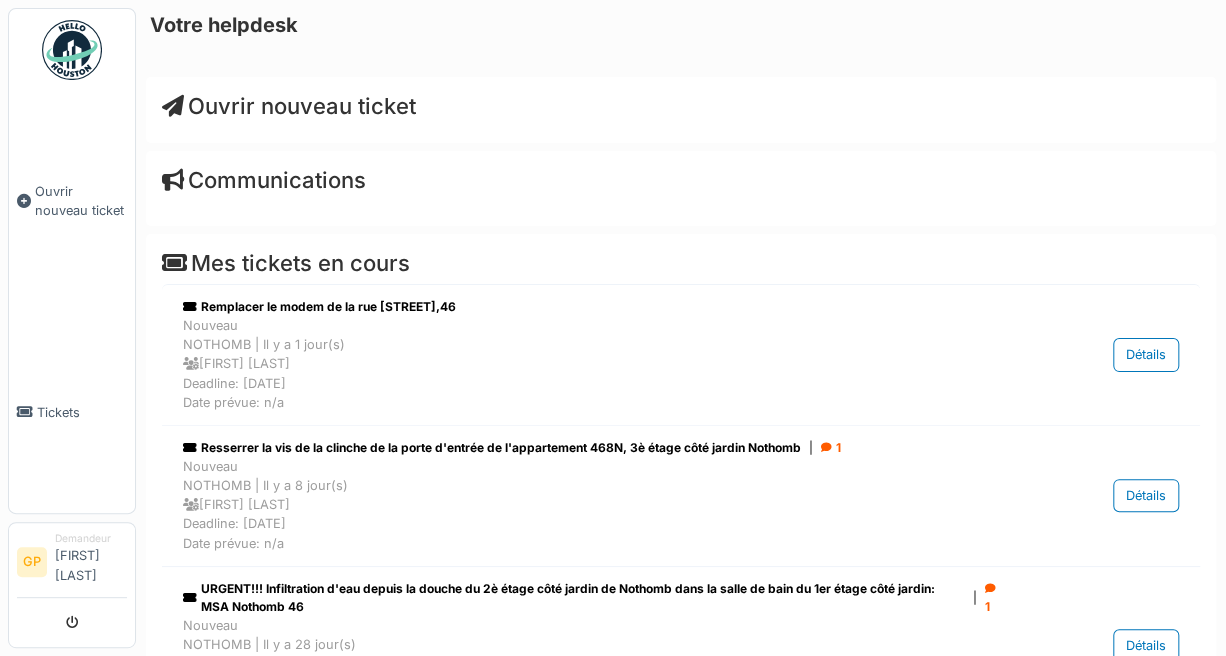 click on "Ouvrir nouveau ticket" at bounding box center (681, 110) 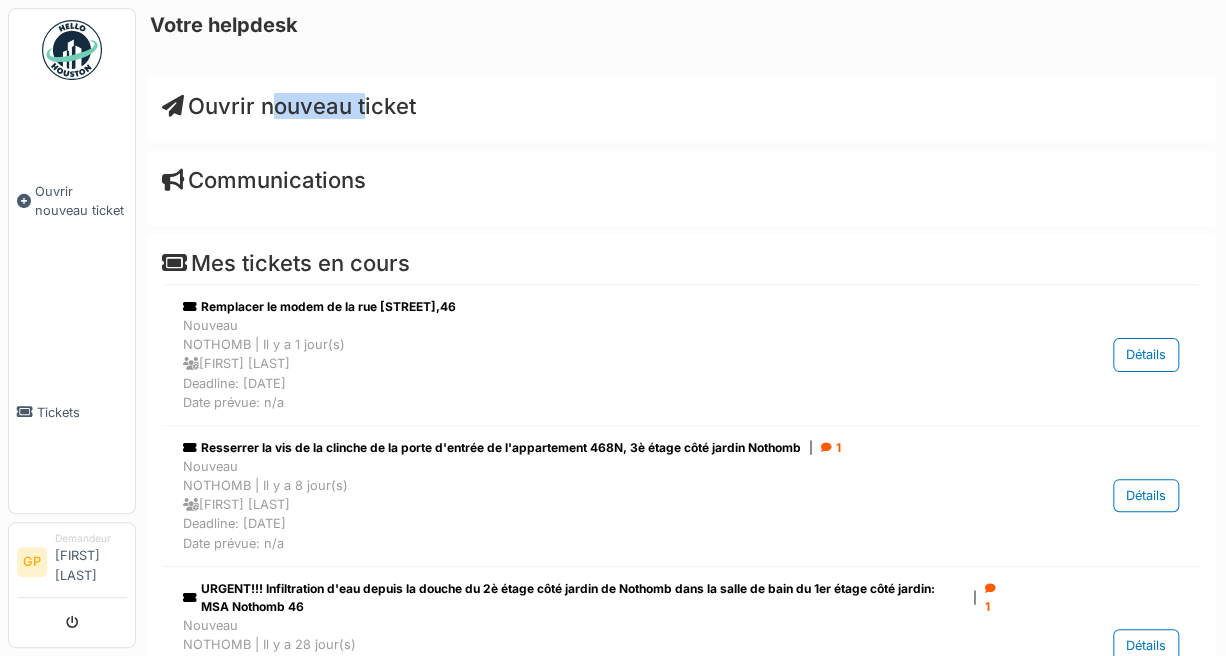 click on "Ouvrir nouveau ticket" at bounding box center [681, 110] 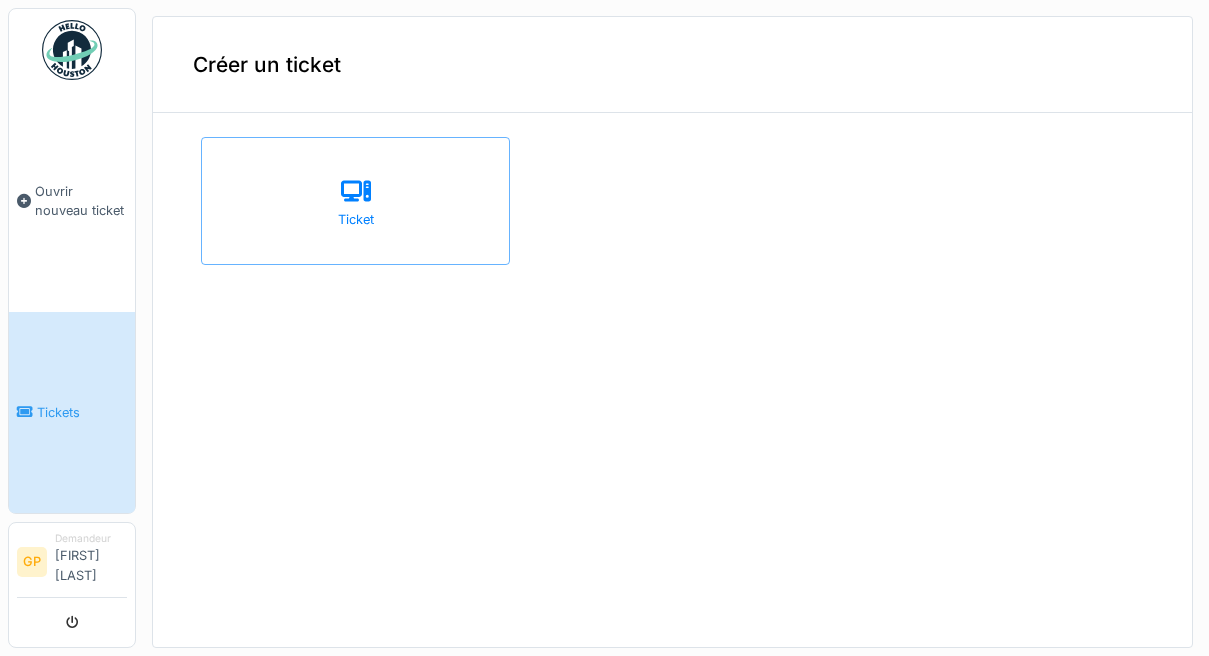scroll, scrollTop: 0, scrollLeft: 0, axis: both 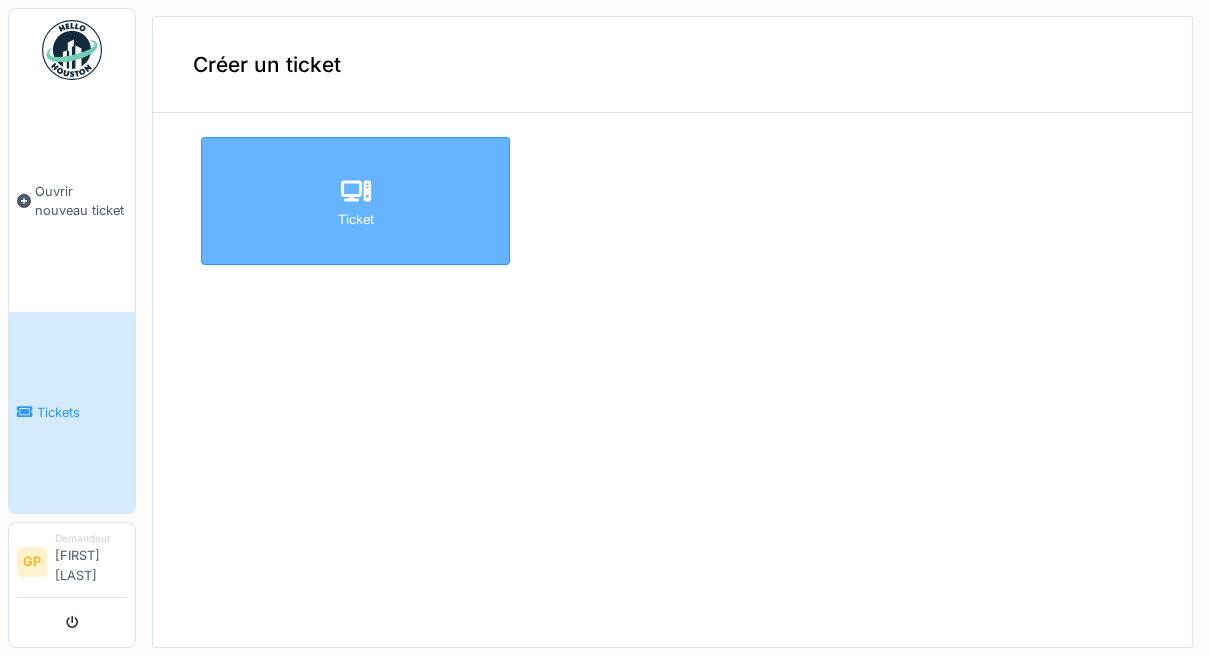 click on "Ticket" at bounding box center (355, 201) 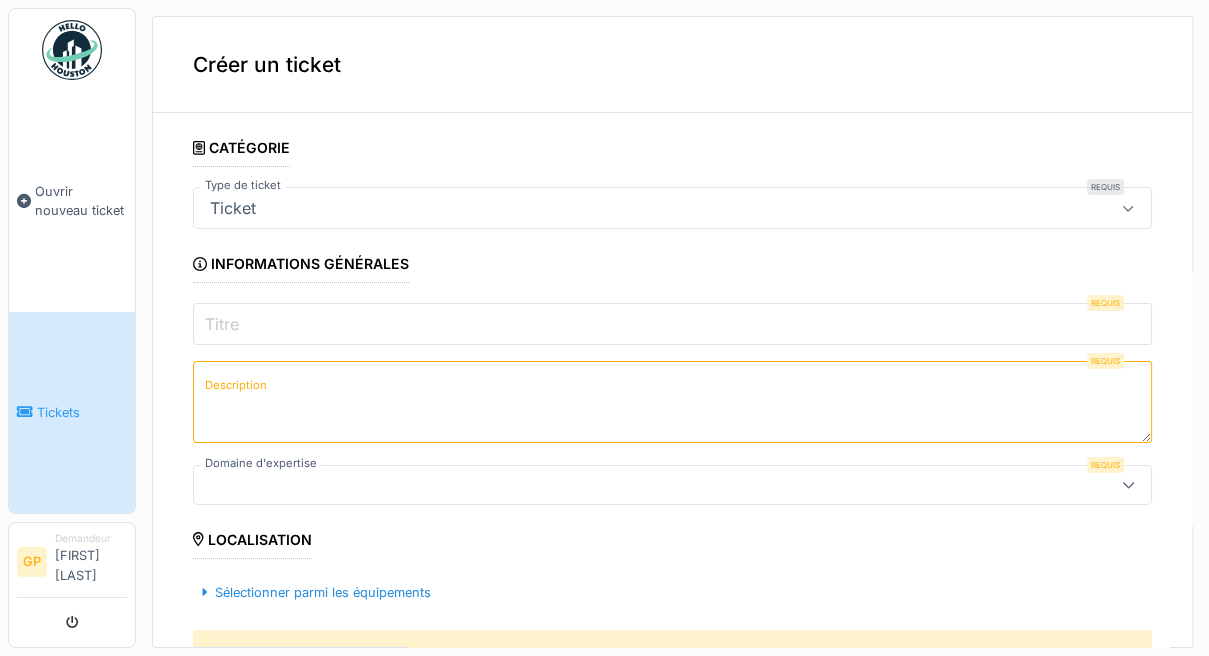 click on "Titre" at bounding box center (672, 324) 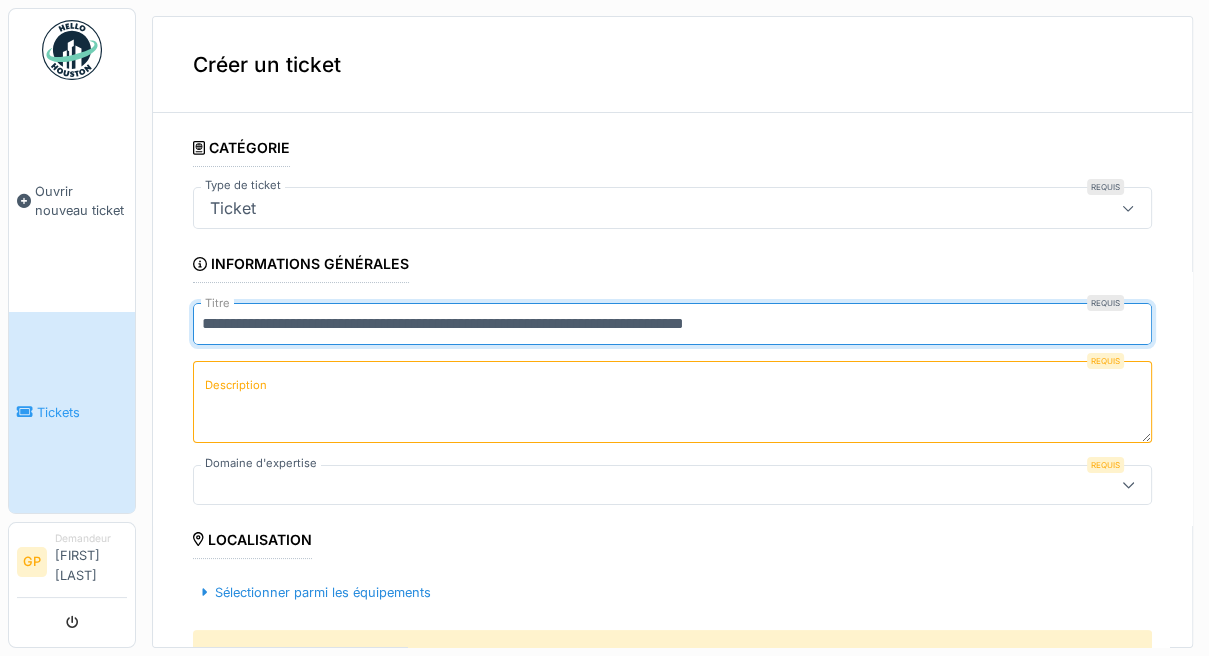 type on "**********" 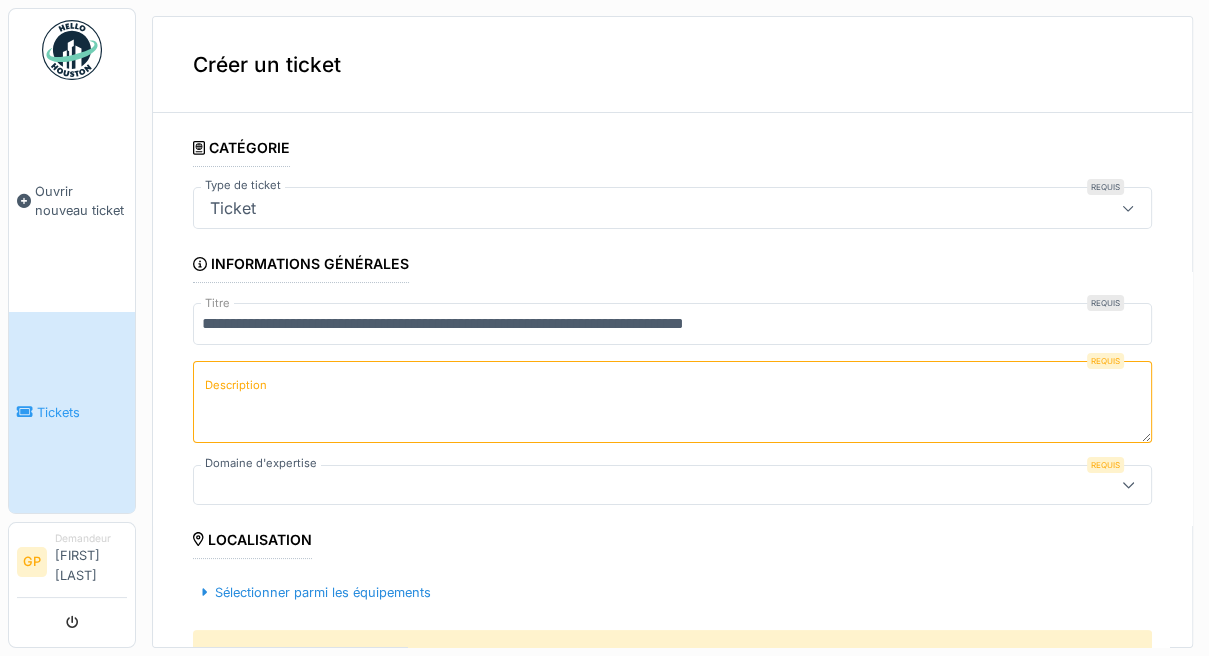click on "Description" at bounding box center [236, 385] 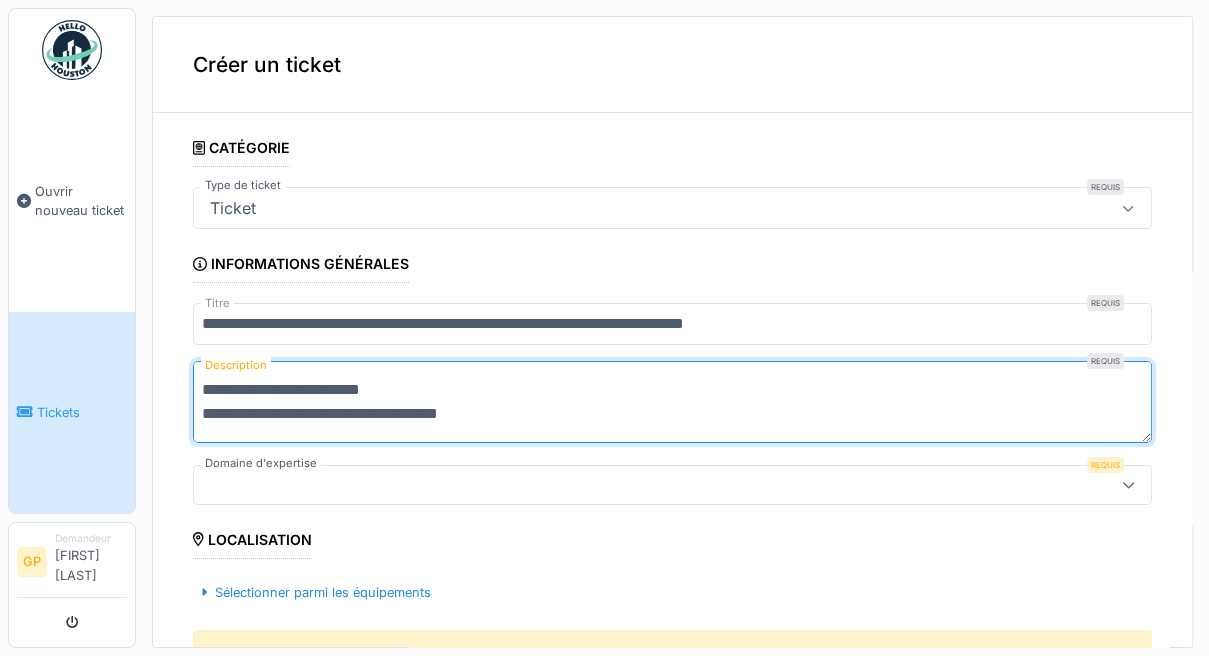 click on "**********" at bounding box center [672, 402] 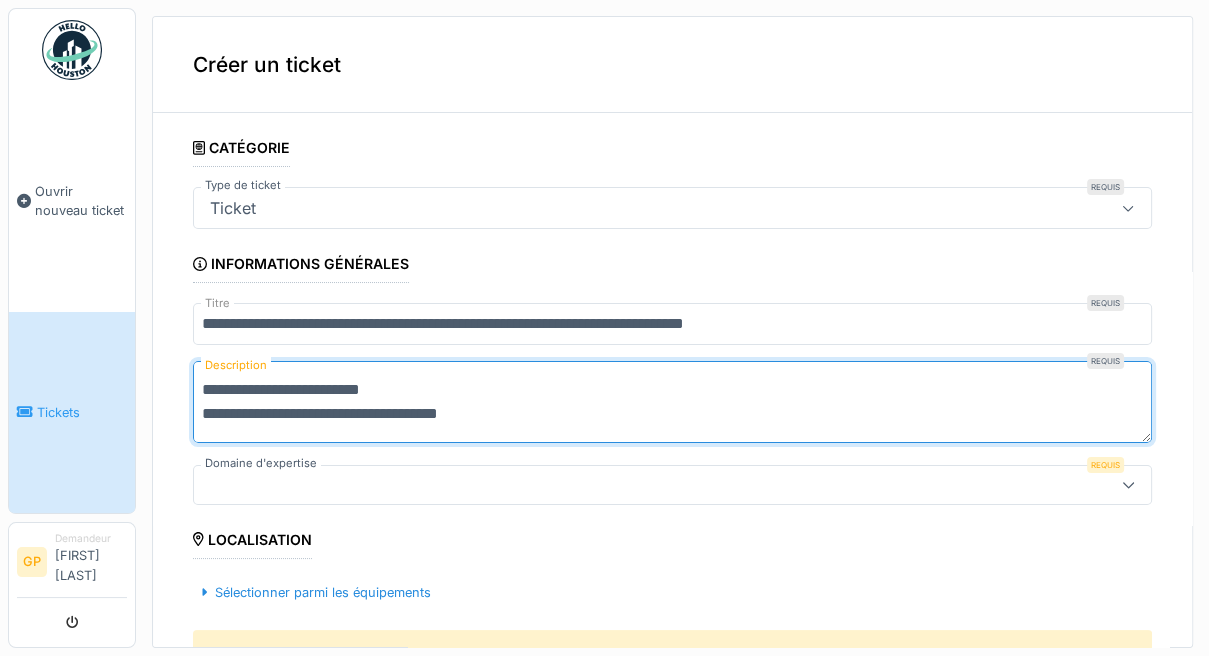 click on "**********" at bounding box center [672, 402] 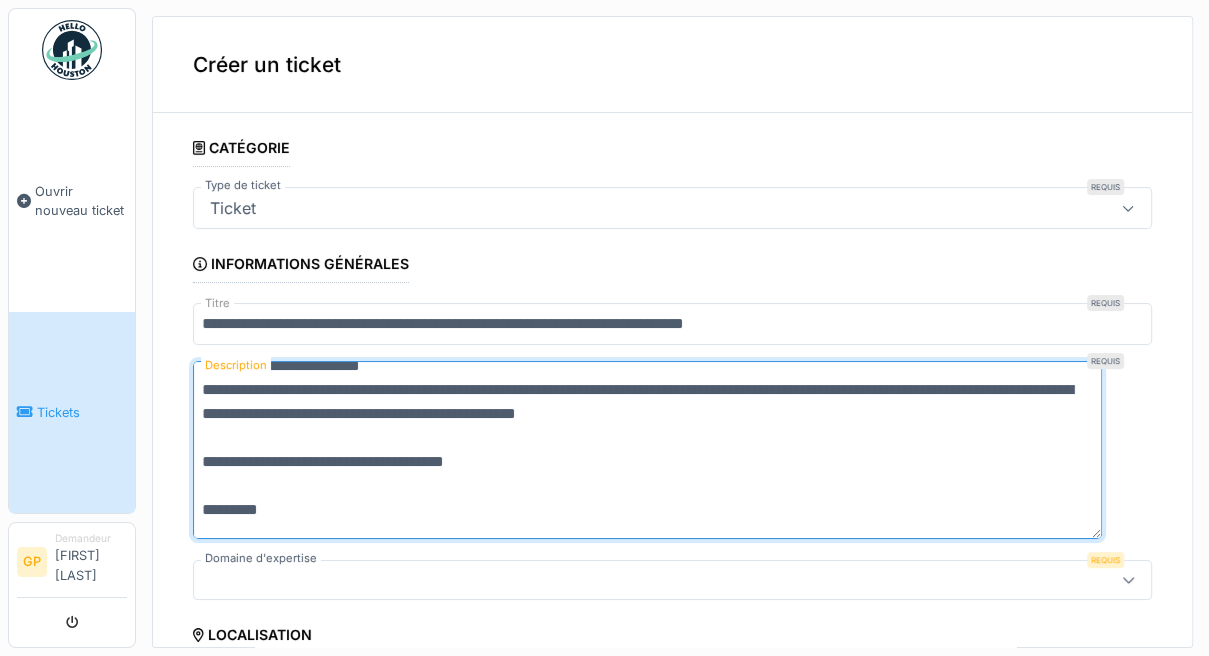 scroll, scrollTop: 0, scrollLeft: 0, axis: both 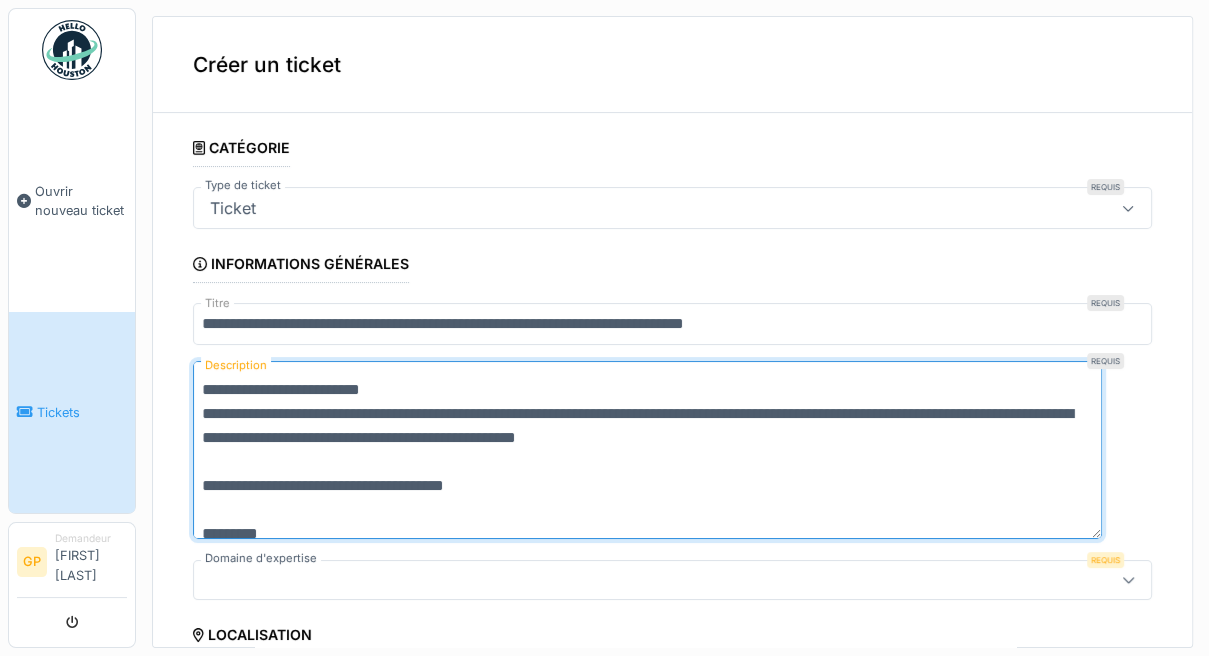 click on "**********" at bounding box center (647, 450) 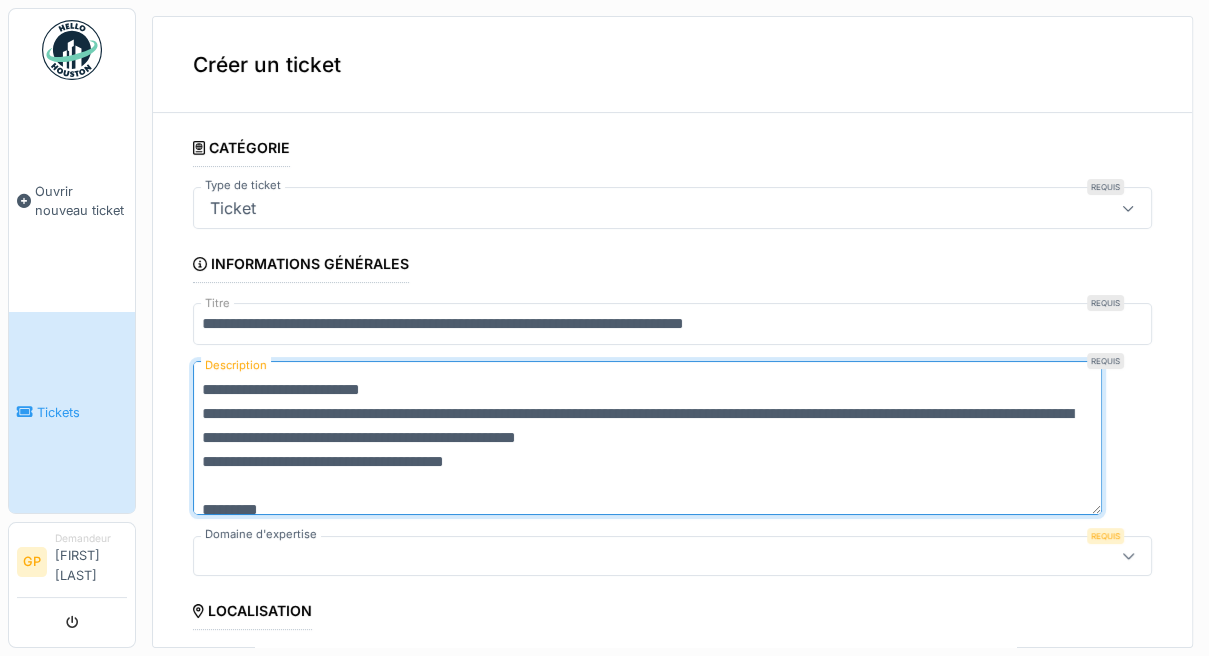 scroll, scrollTop: 24, scrollLeft: 0, axis: vertical 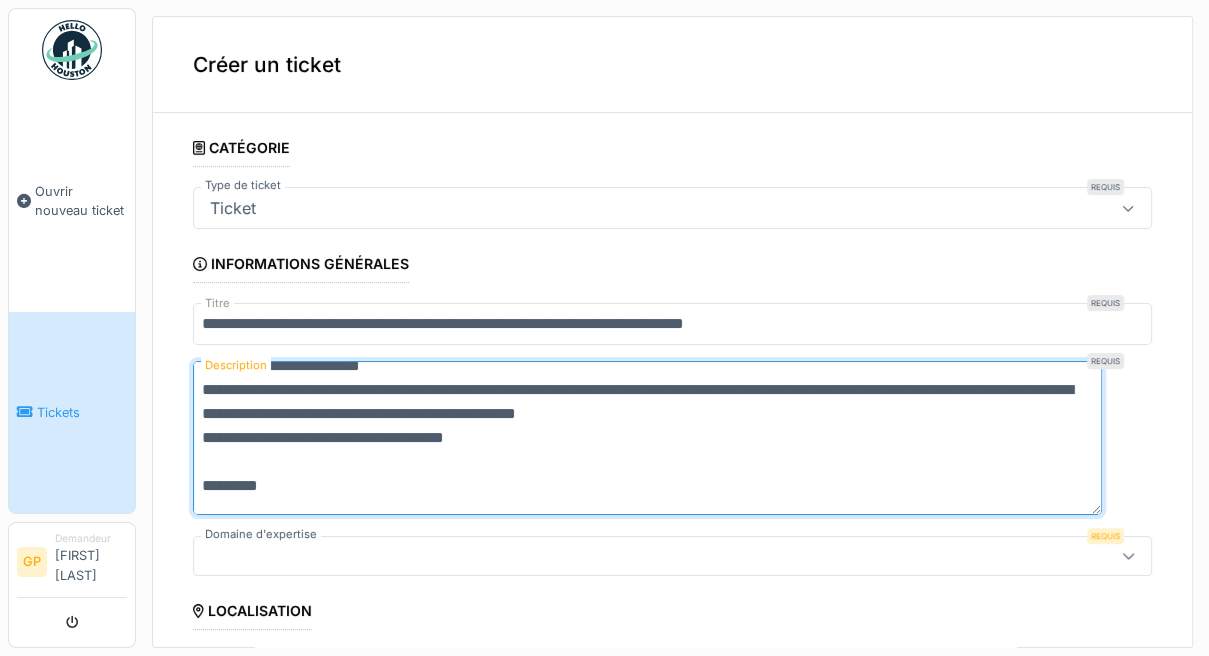 type on "**********" 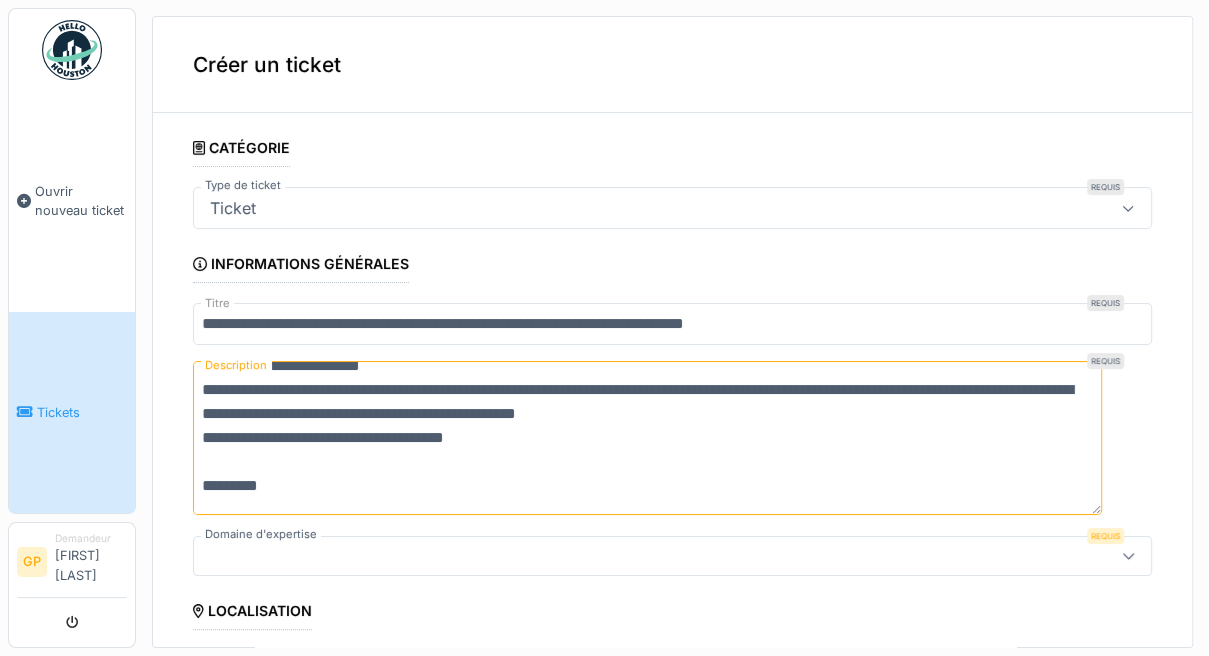 click 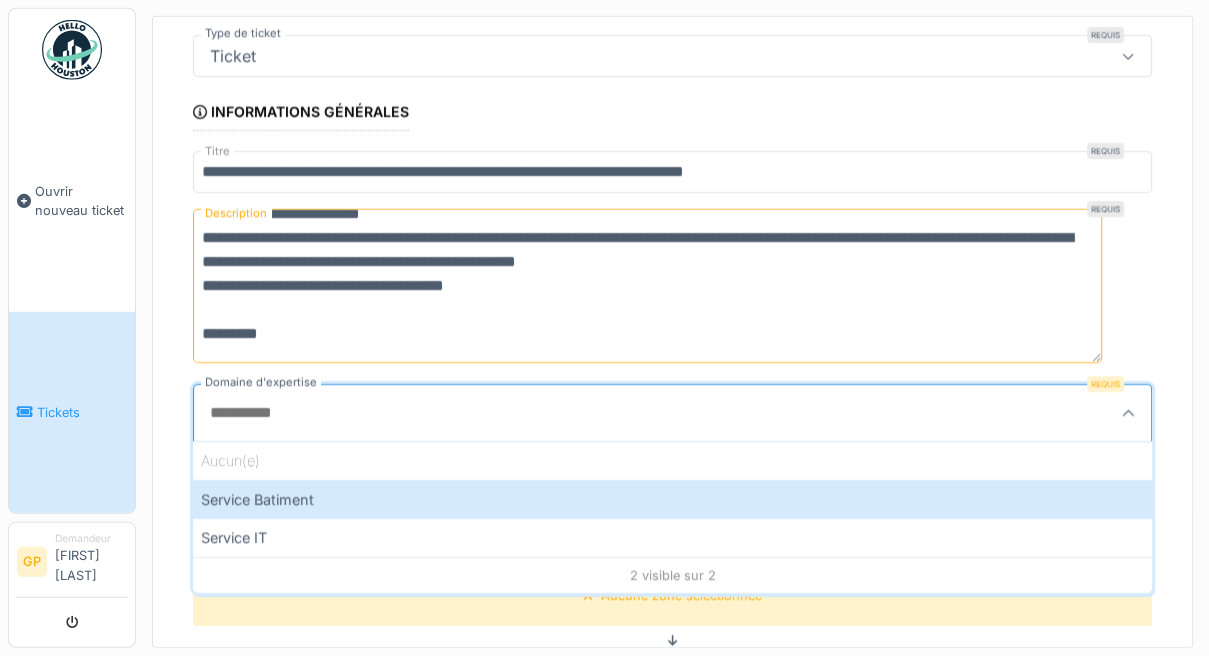 scroll, scrollTop: 4, scrollLeft: 0, axis: vertical 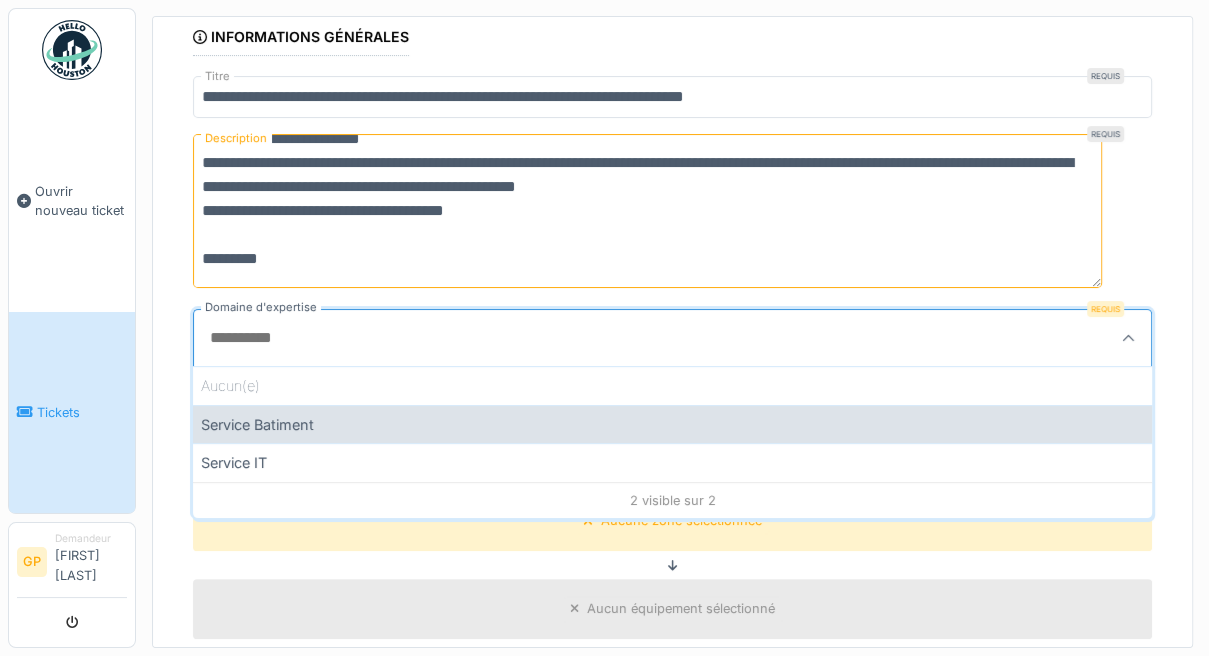 click on "Service Batiment" at bounding box center [672, 424] 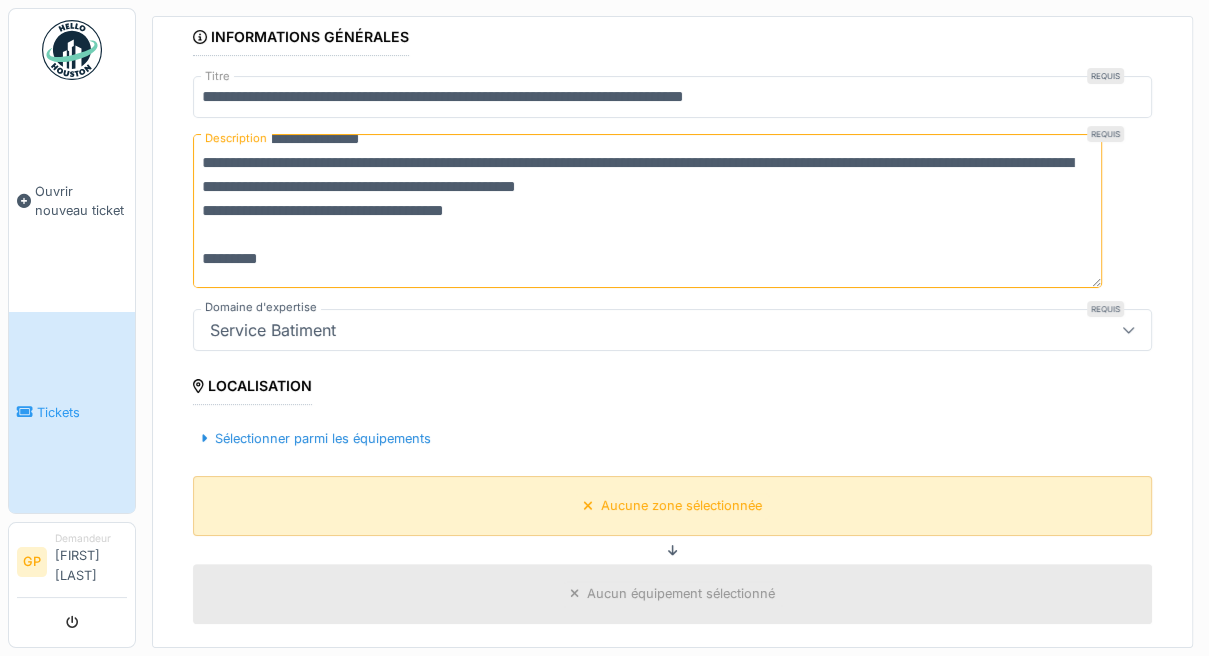 click on "Aucune zone sélectionnée" at bounding box center [681, 505] 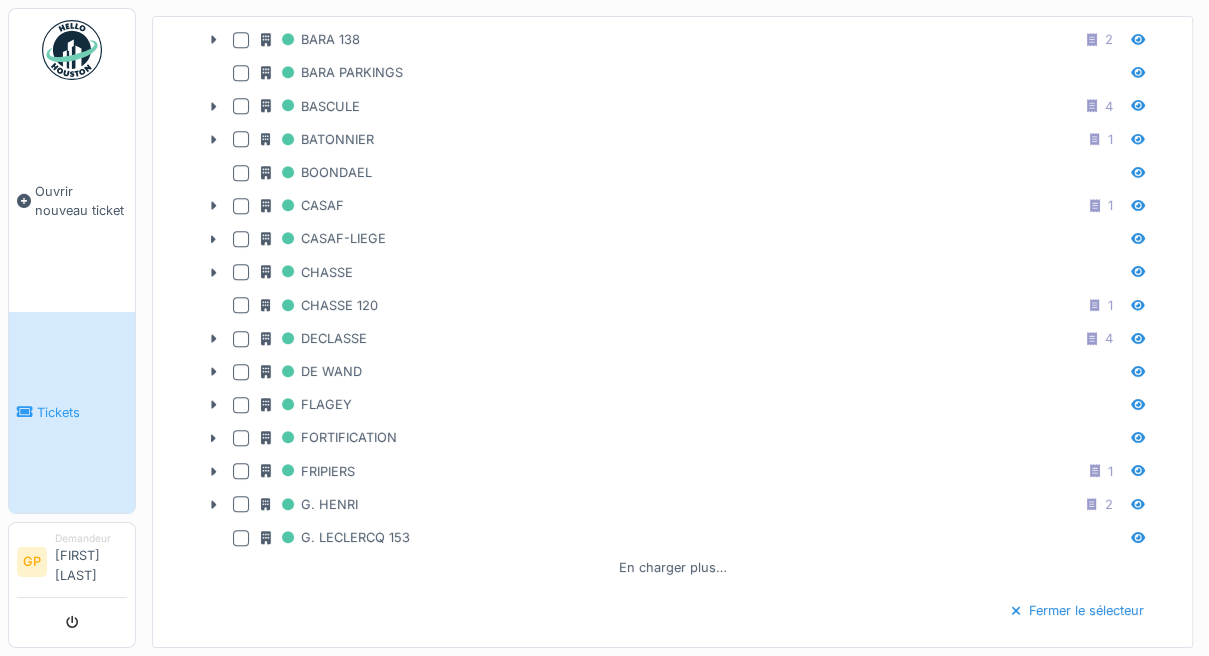 scroll, scrollTop: 882, scrollLeft: 0, axis: vertical 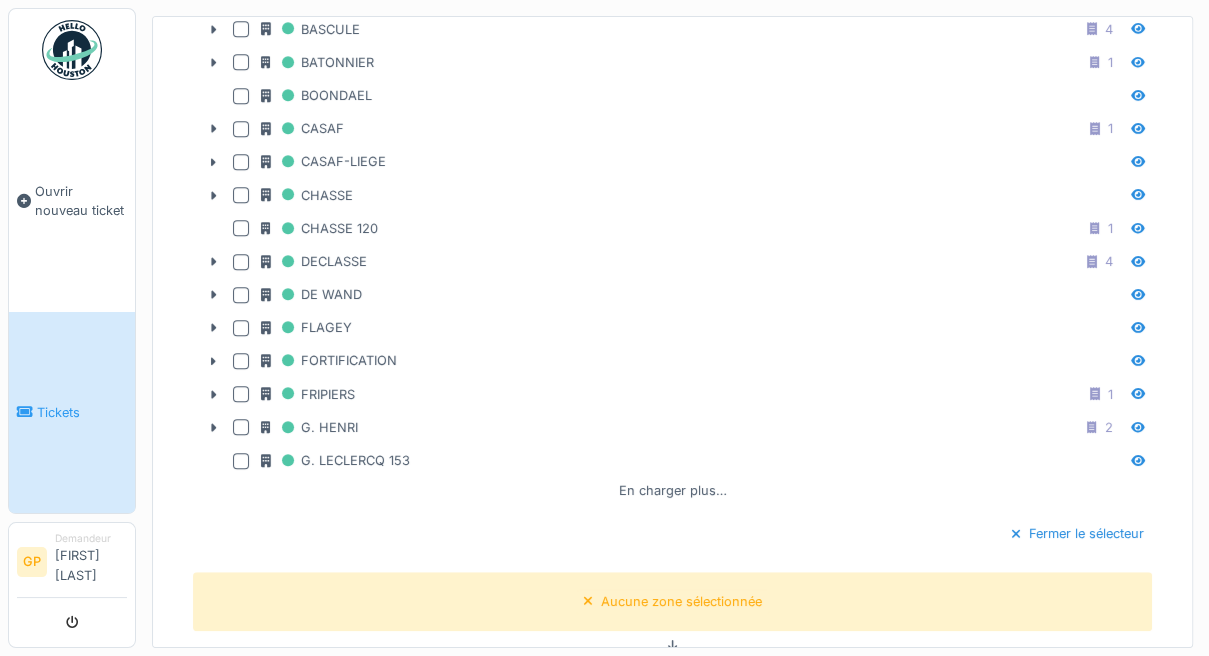 click on "En charger plus…" at bounding box center [673, 490] 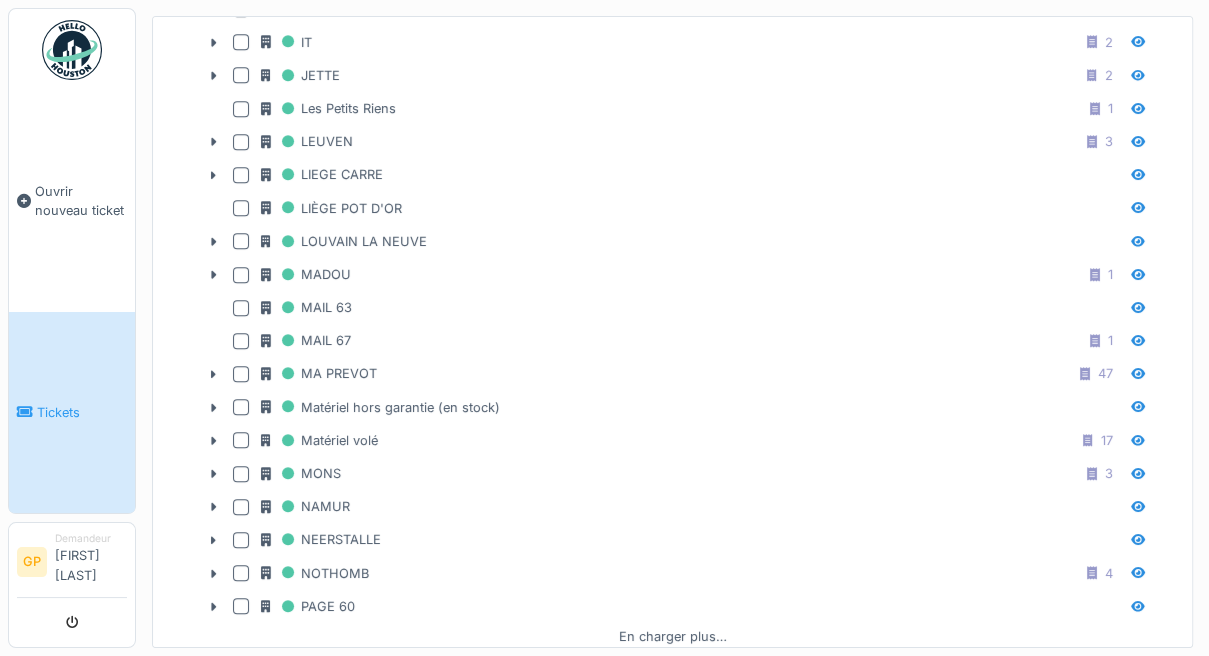 scroll, scrollTop: 1402, scrollLeft: 0, axis: vertical 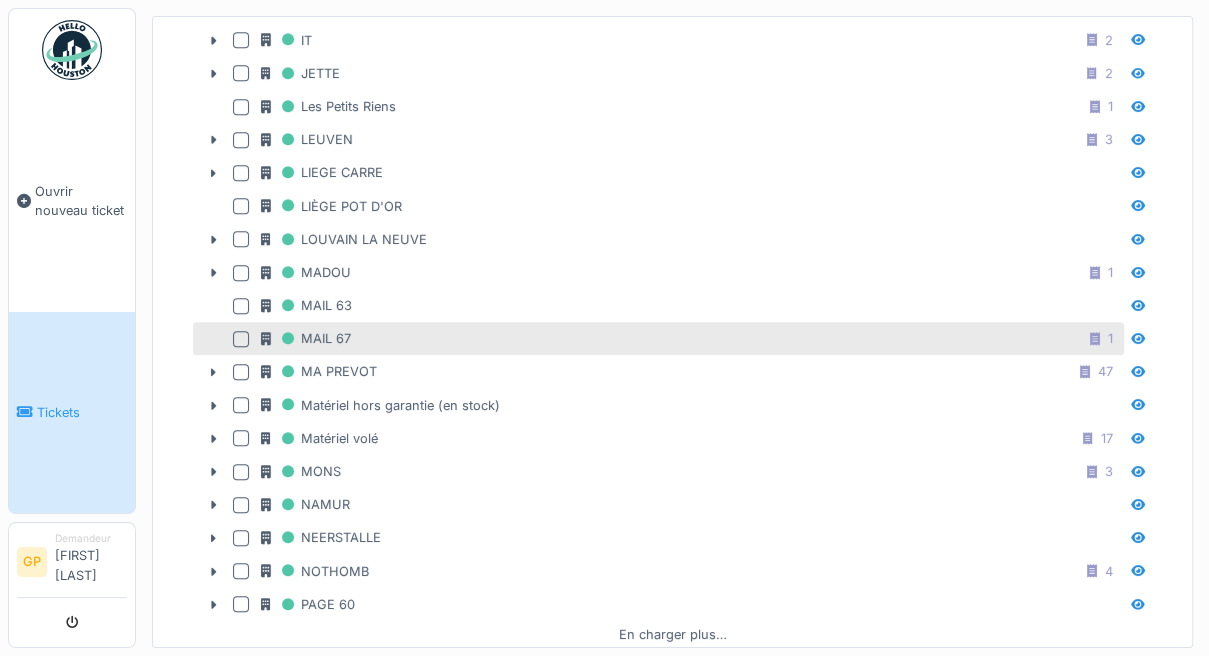 click at bounding box center (241, 339) 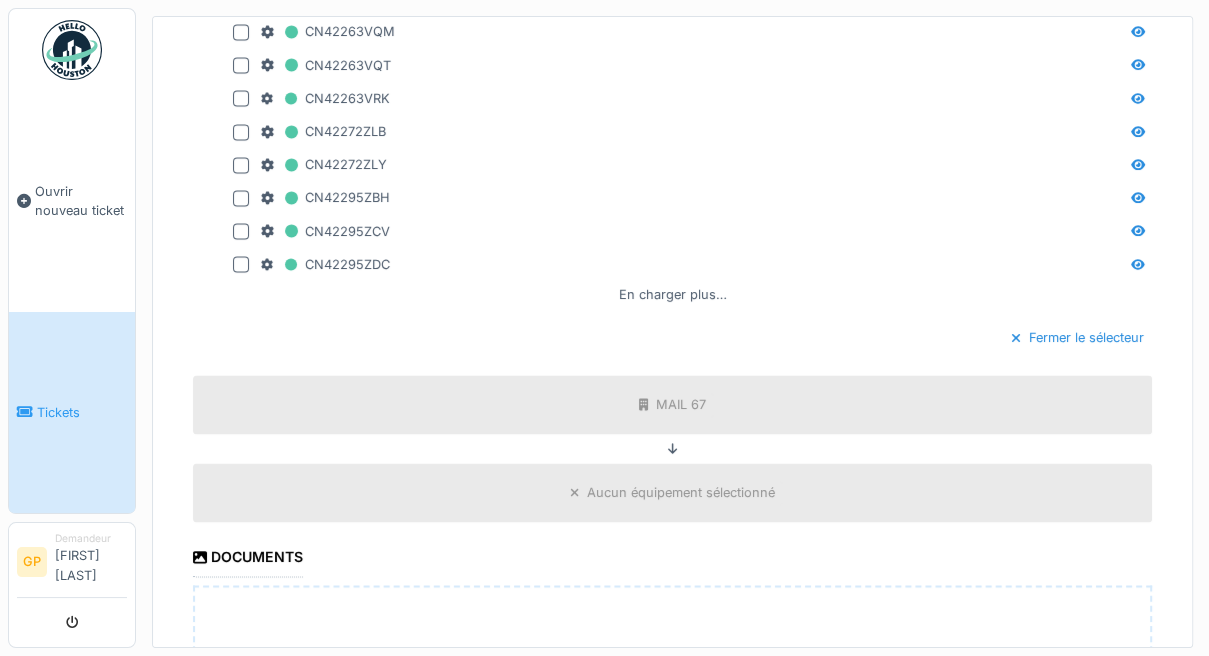 scroll, scrollTop: 2434, scrollLeft: 0, axis: vertical 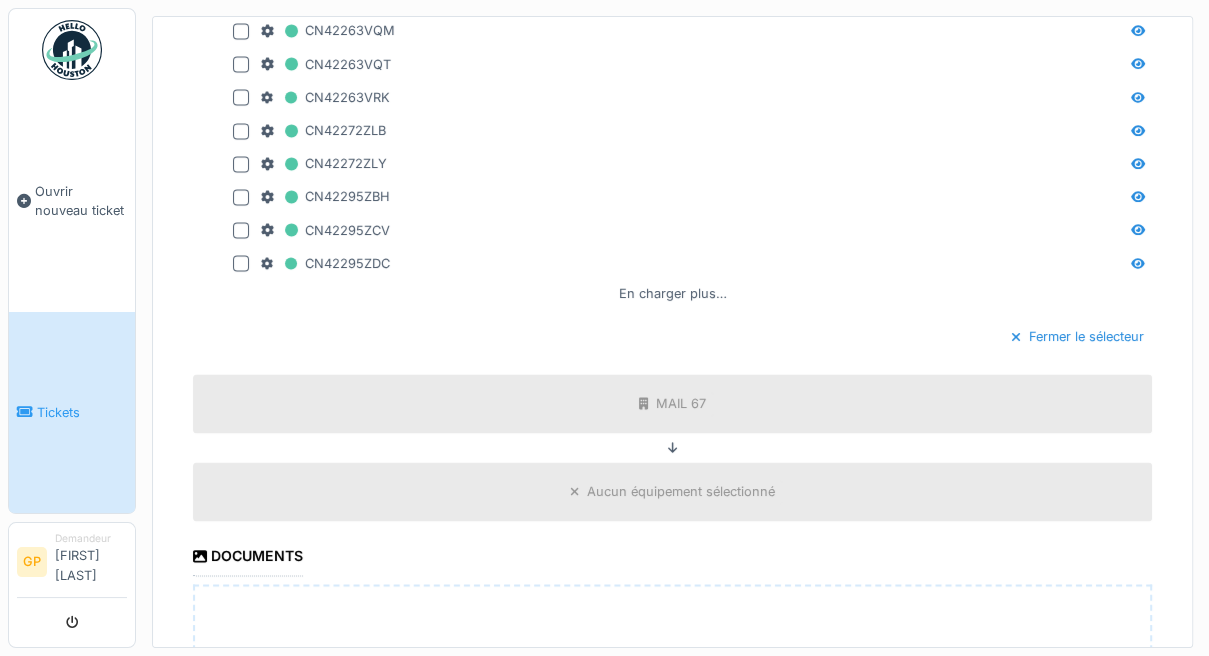 click on "Documents" at bounding box center (248, 558) 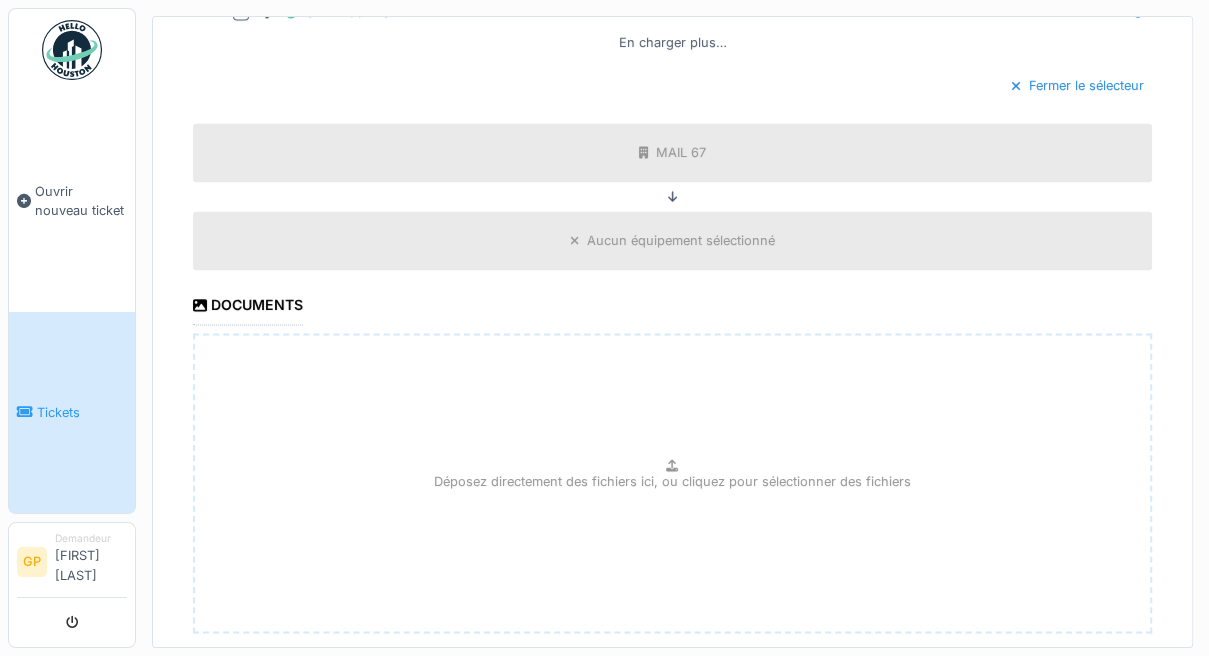 scroll, scrollTop: 2696, scrollLeft: 0, axis: vertical 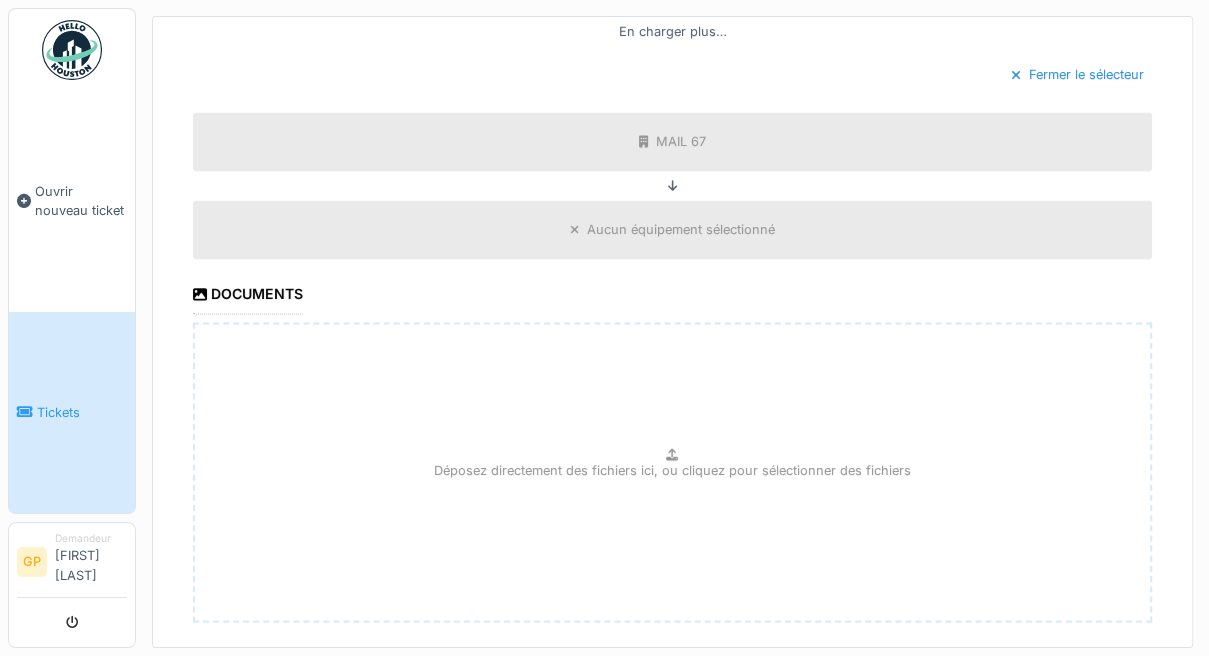 click on "Déposez directement des fichiers ici, ou cliquez pour sélectionner des fichiers" at bounding box center [672, 469] 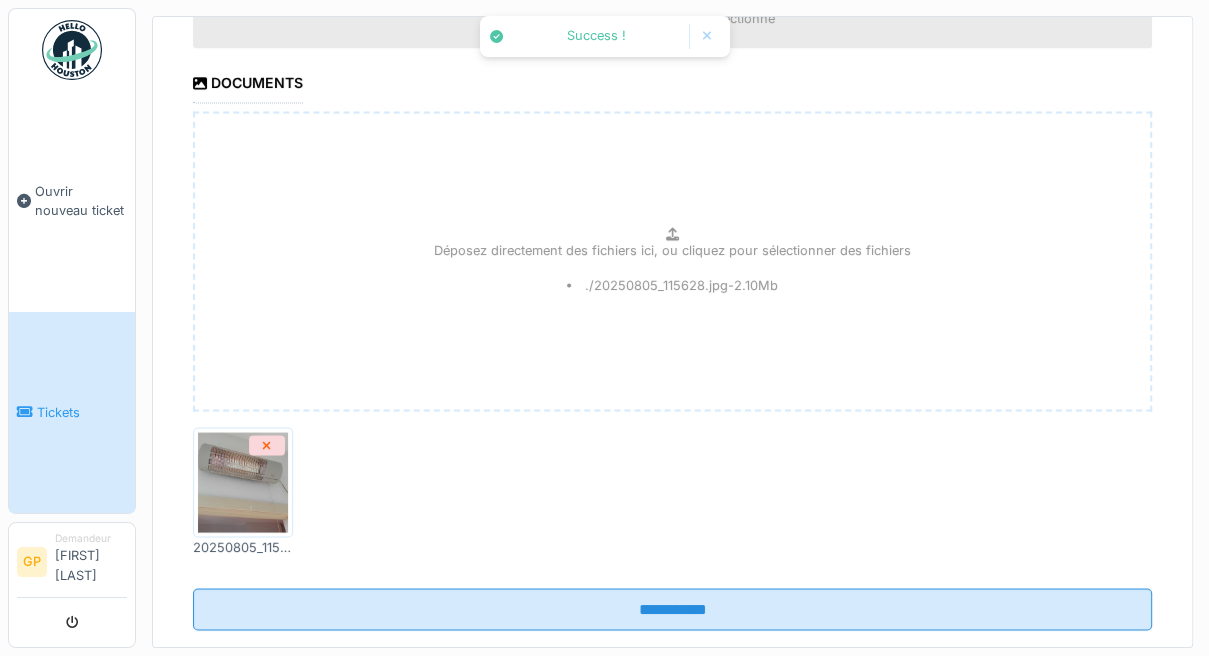 scroll, scrollTop: 2914, scrollLeft: 0, axis: vertical 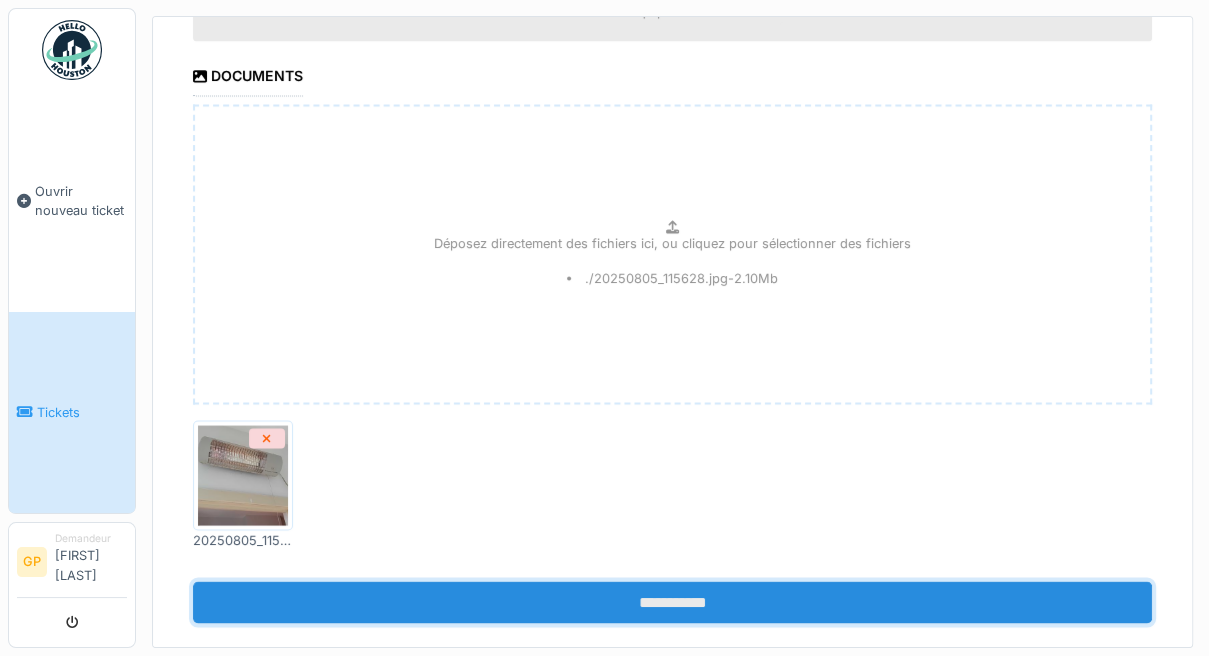 click on "**********" at bounding box center [672, 602] 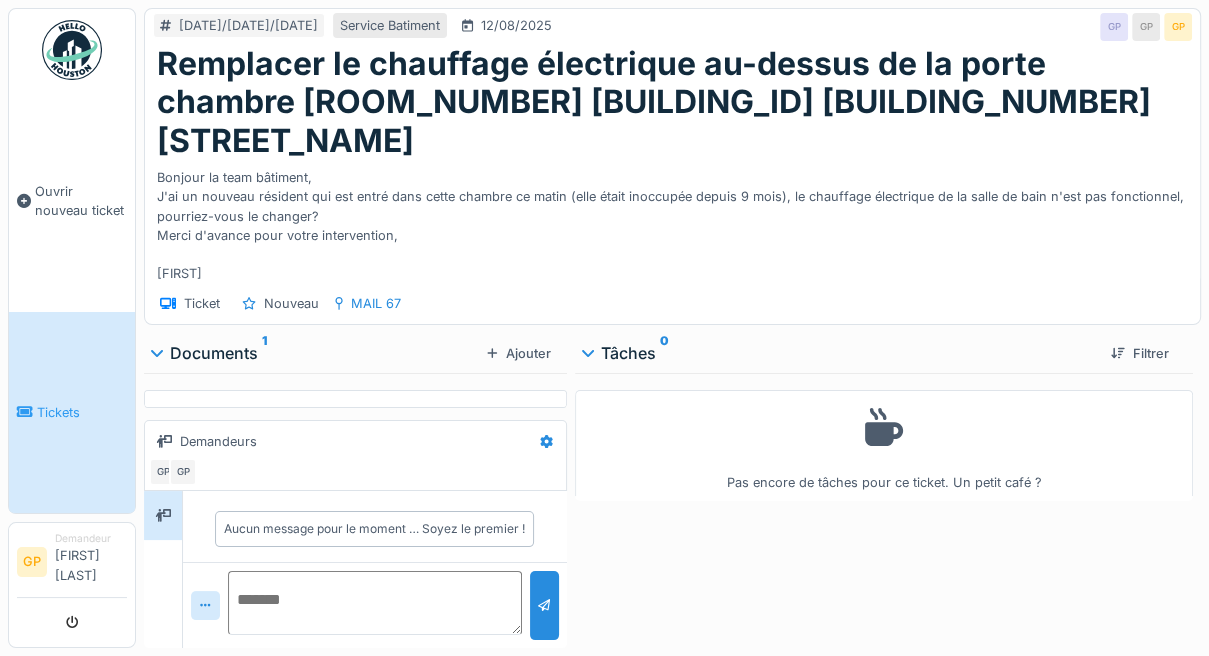 scroll, scrollTop: 16, scrollLeft: 0, axis: vertical 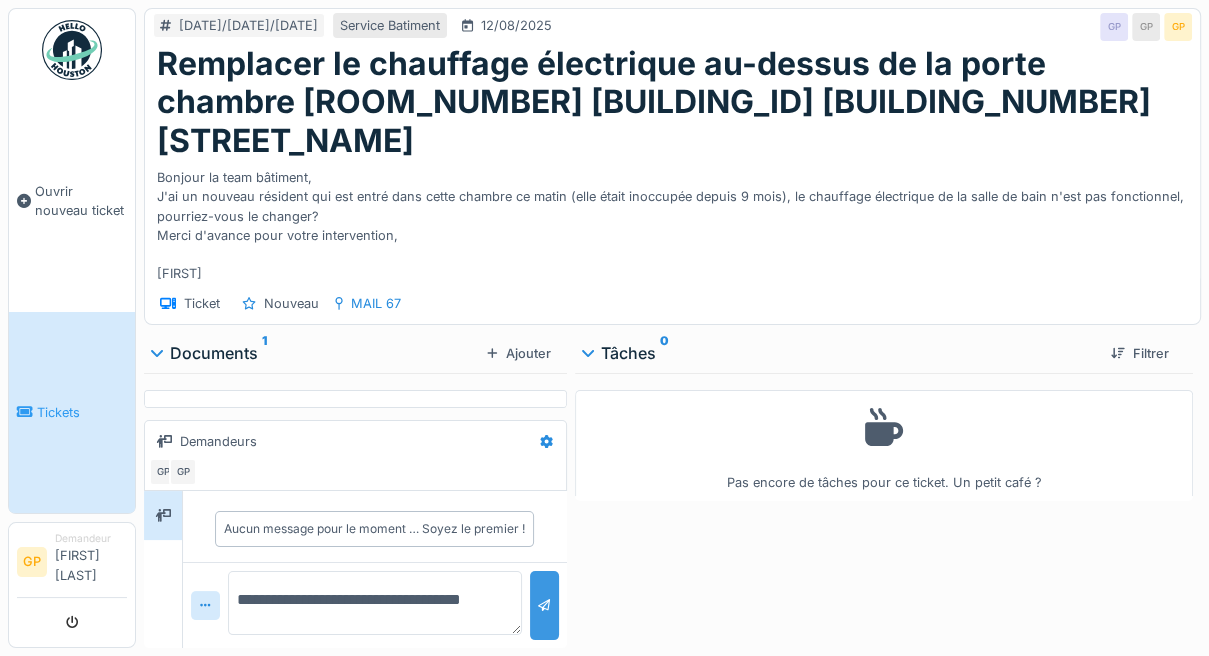 type on "**********" 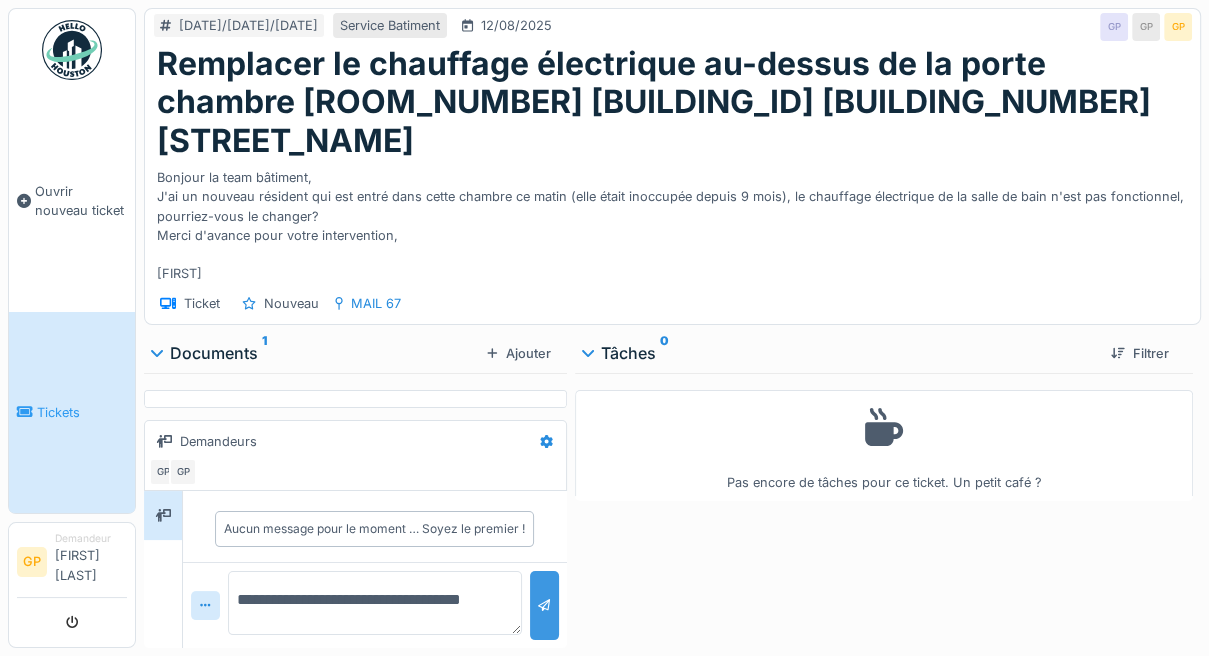 scroll, scrollTop: 41, scrollLeft: 0, axis: vertical 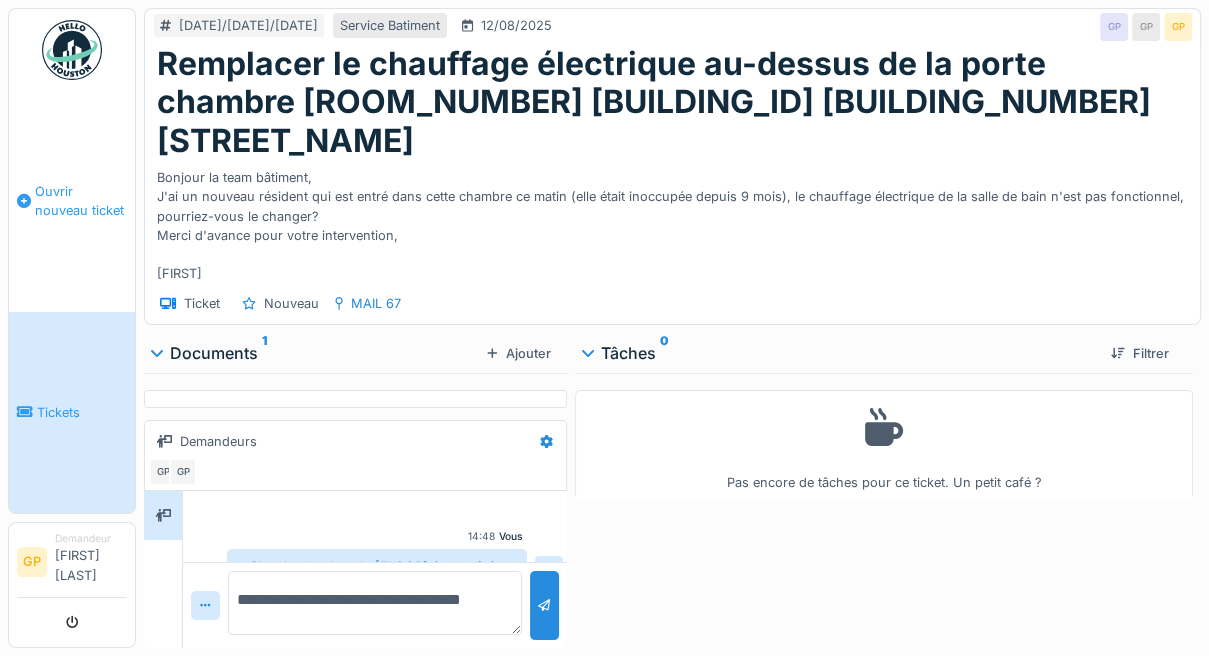 click on "Ouvrir nouveau ticket" at bounding box center [81, 201] 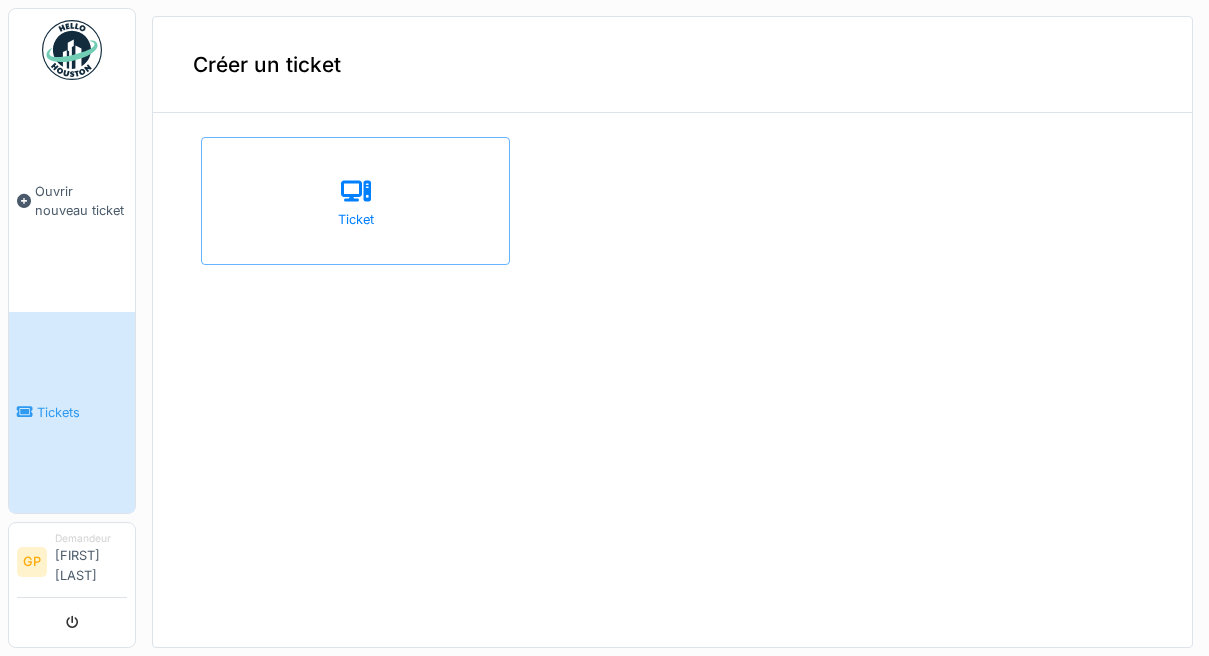 scroll, scrollTop: 0, scrollLeft: 0, axis: both 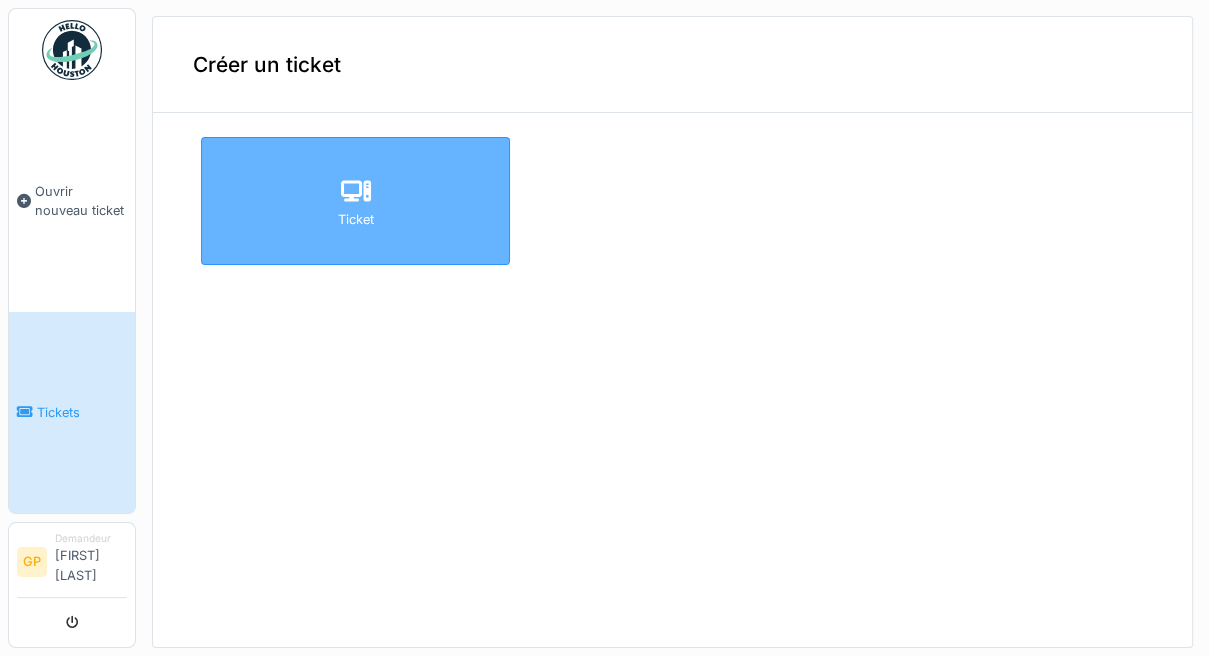 click on "Ticket" at bounding box center [355, 201] 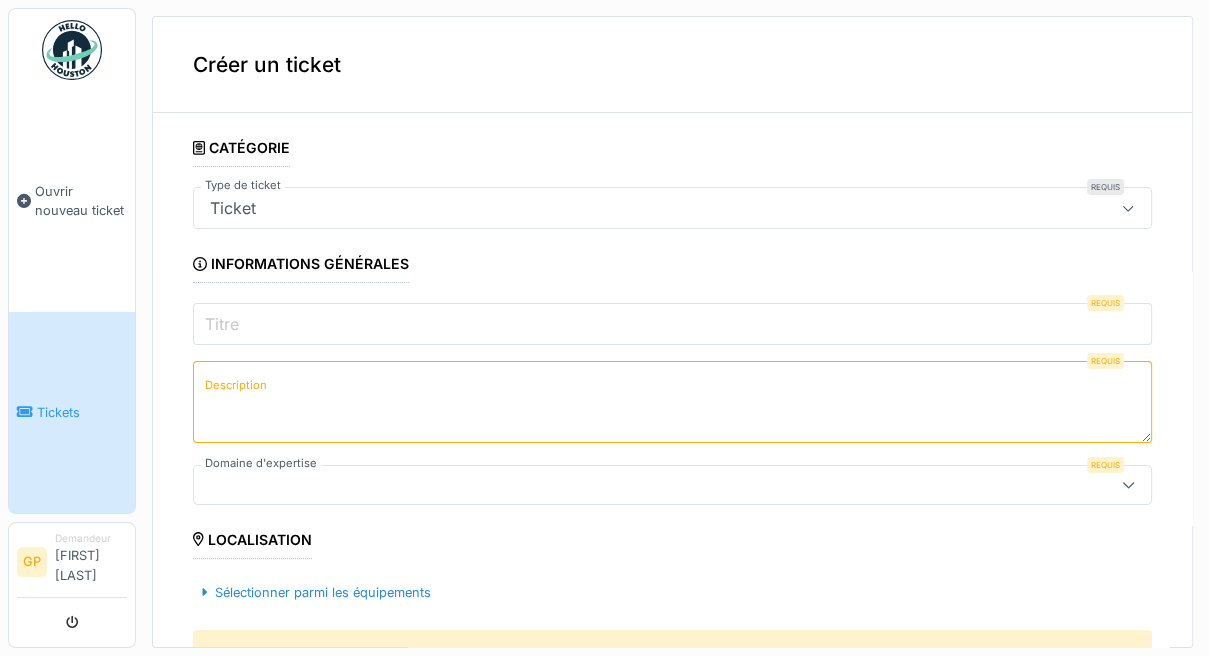 click on "Ticket" at bounding box center [624, 208] 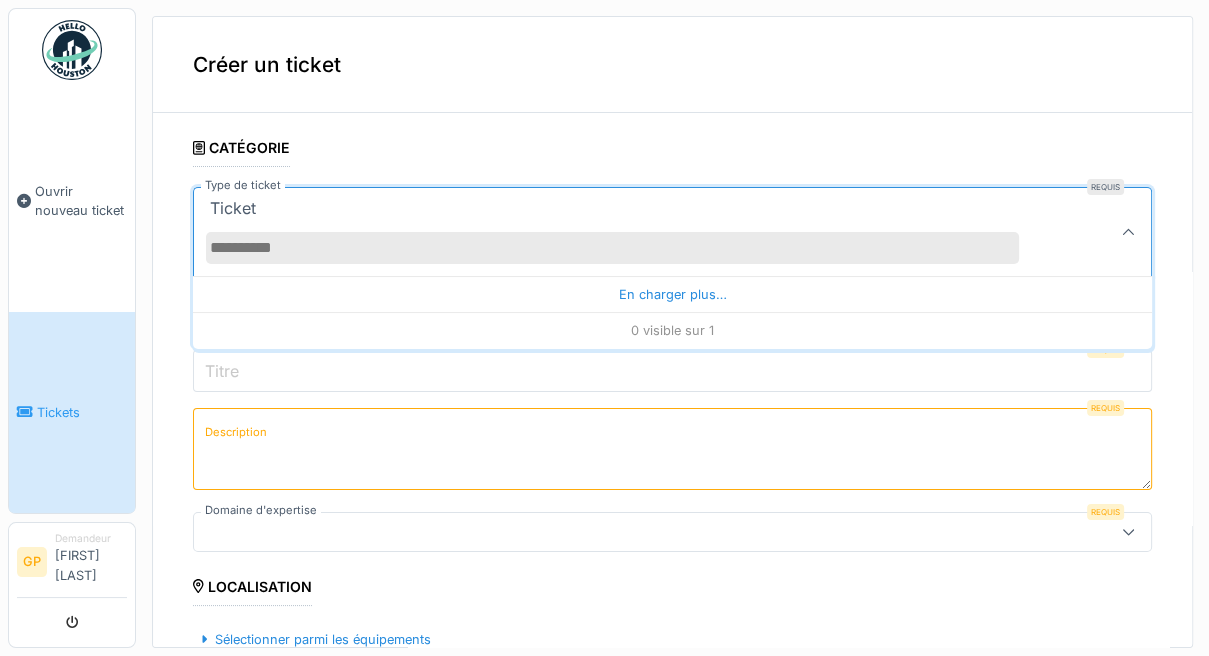 click on "**********" at bounding box center [672, 332] 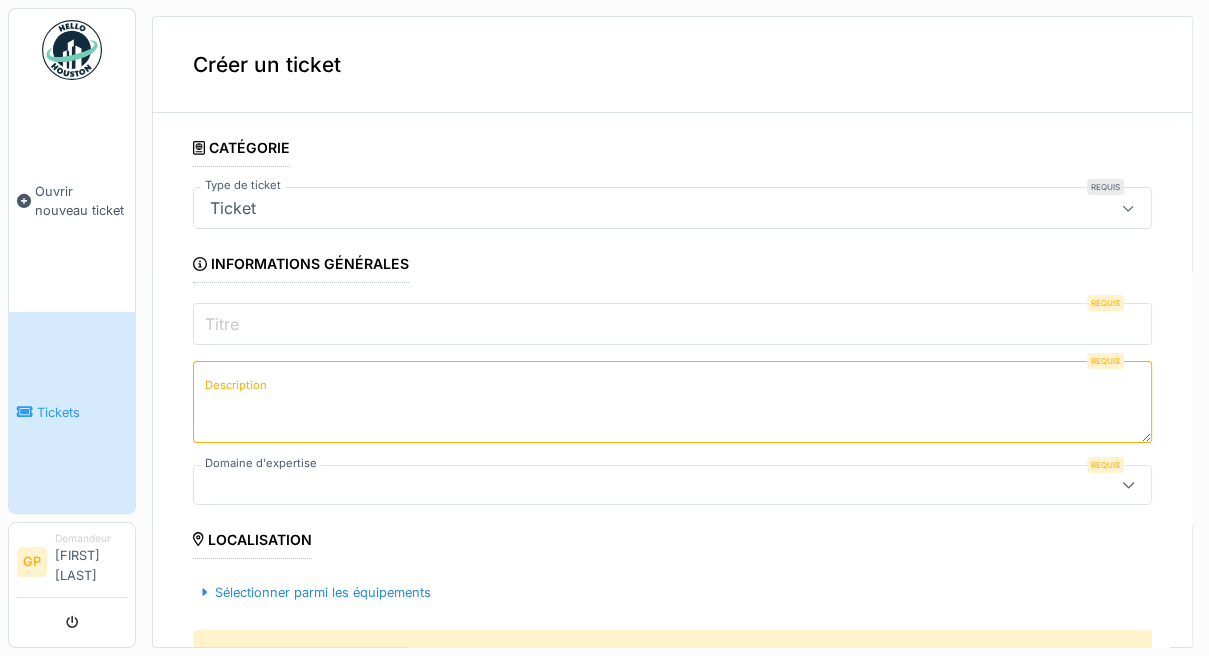 click on "Titre" at bounding box center [672, 324] 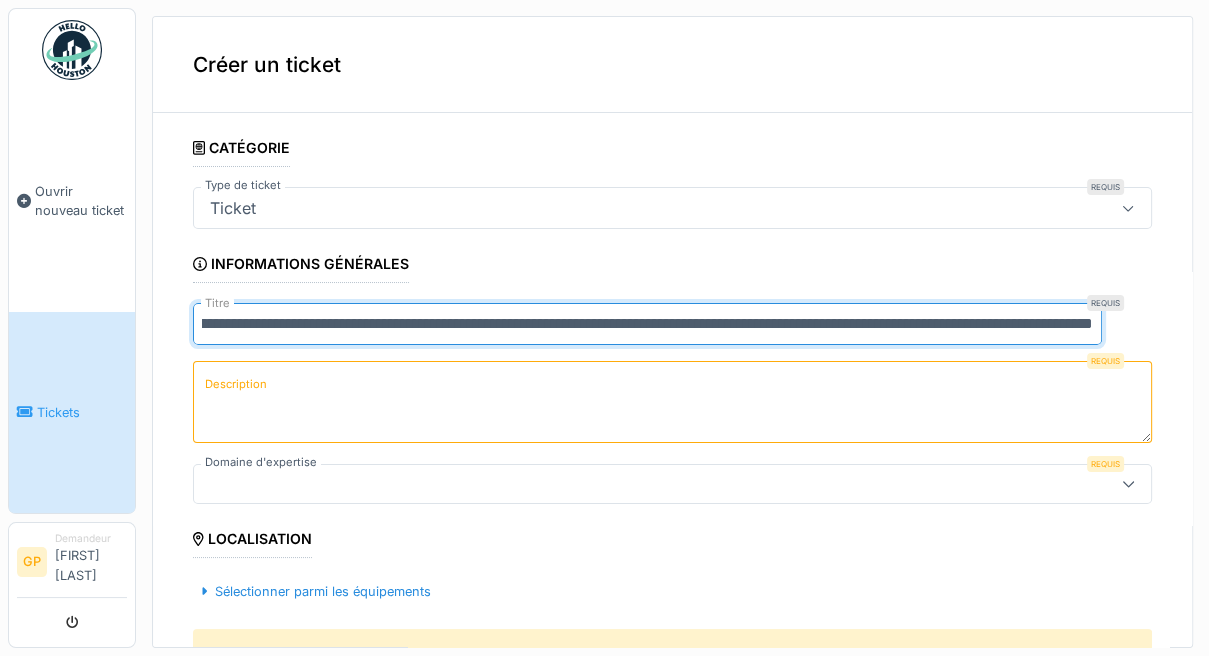 scroll, scrollTop: 0, scrollLeft: 664, axis: horizontal 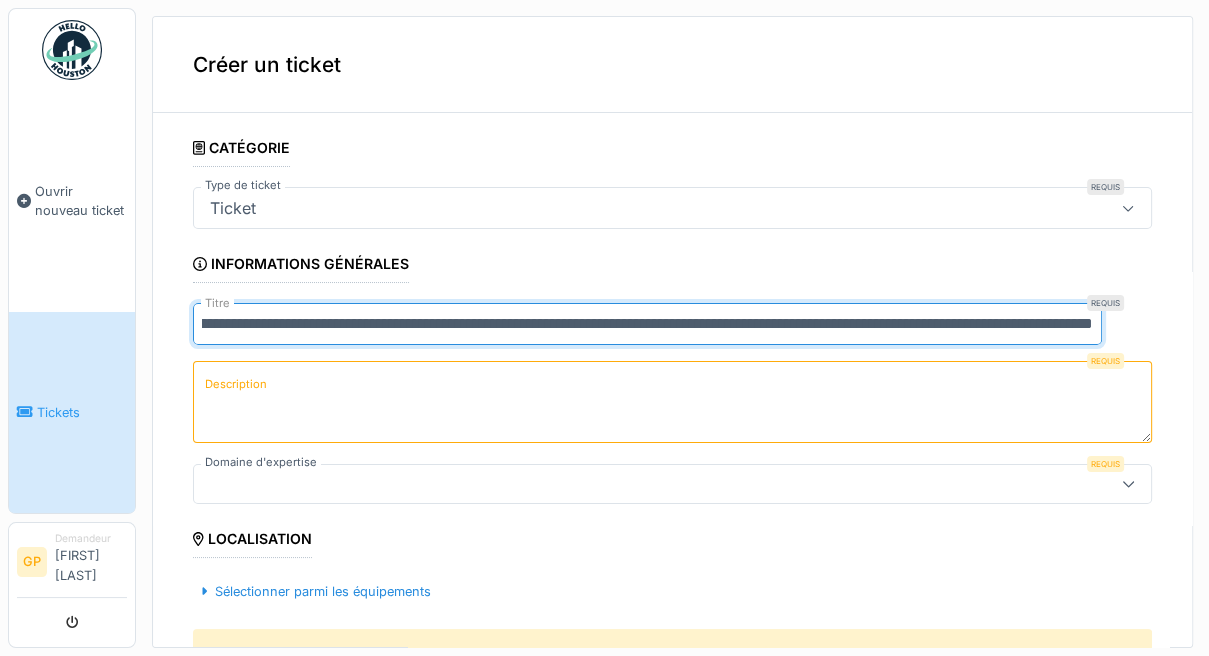 type on "**********" 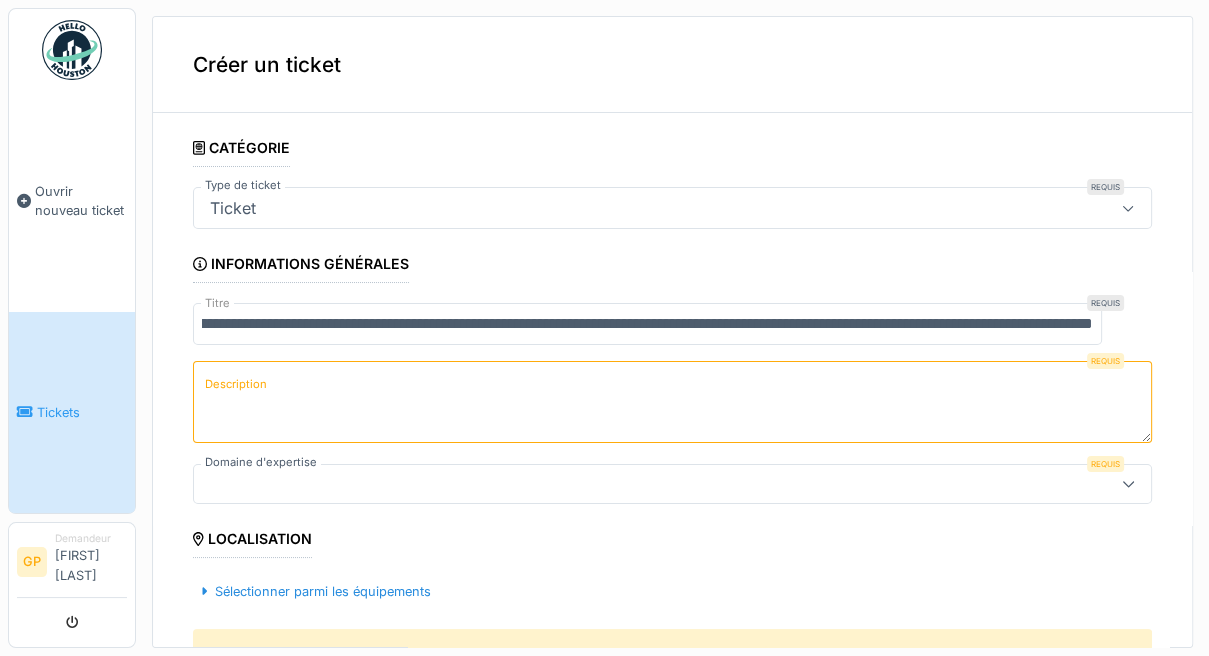 click on "Description" at bounding box center [672, 402] 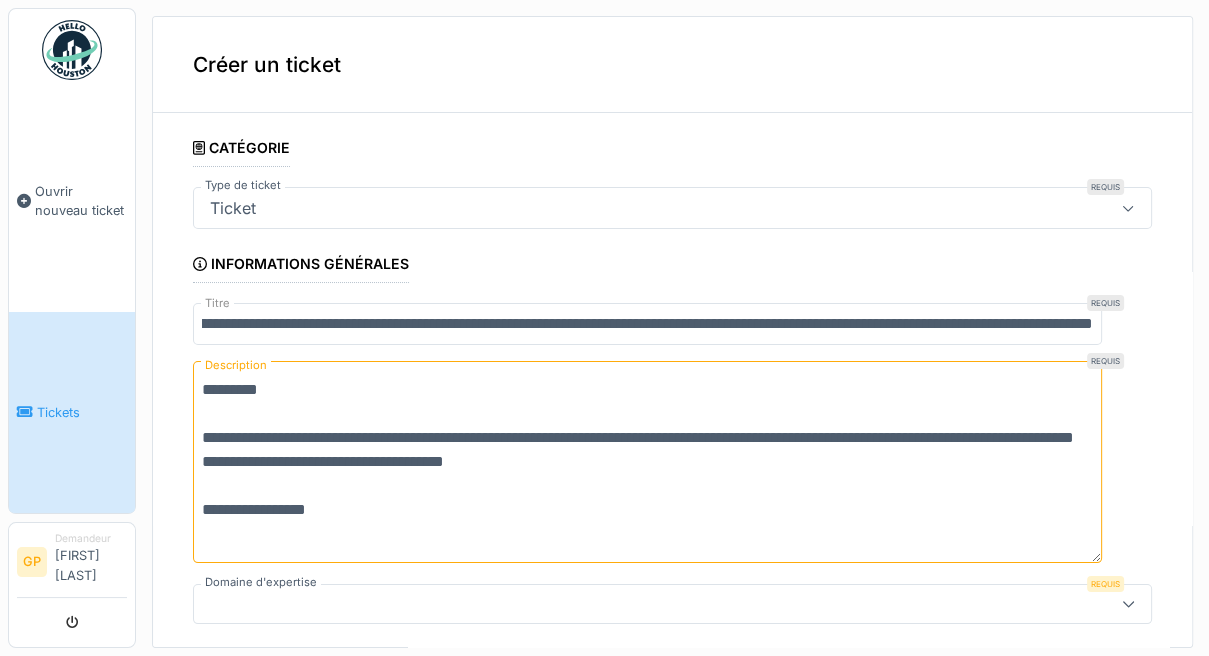 scroll, scrollTop: 24, scrollLeft: 0, axis: vertical 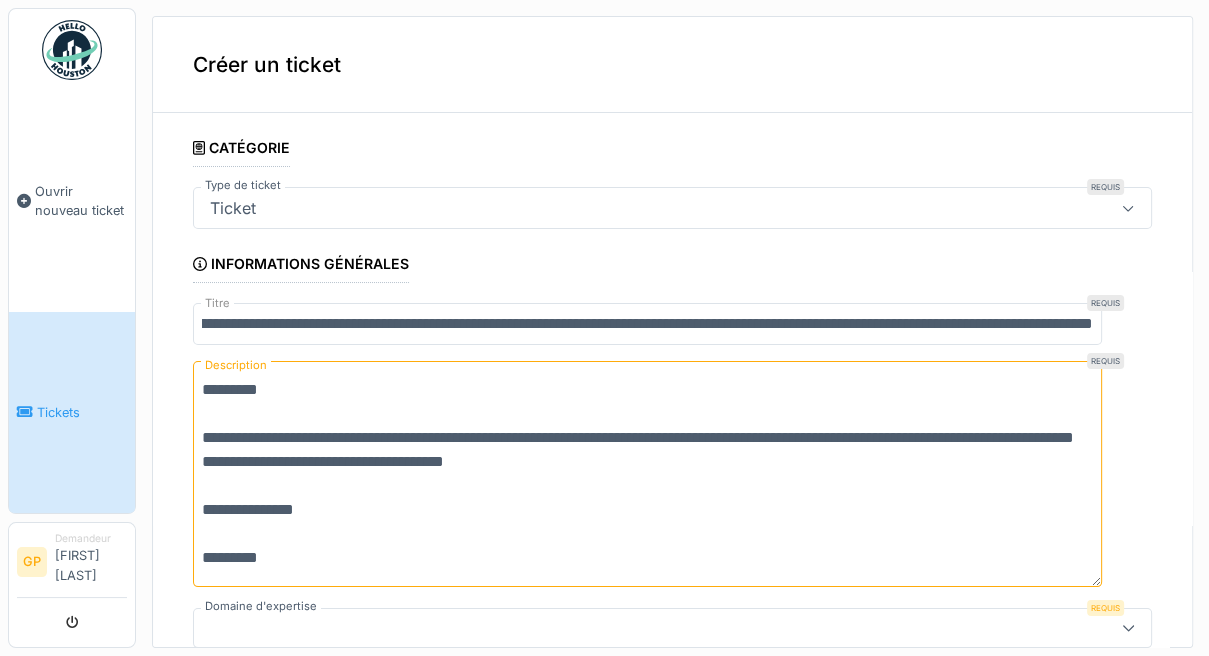 click on "**********" at bounding box center (647, 474) 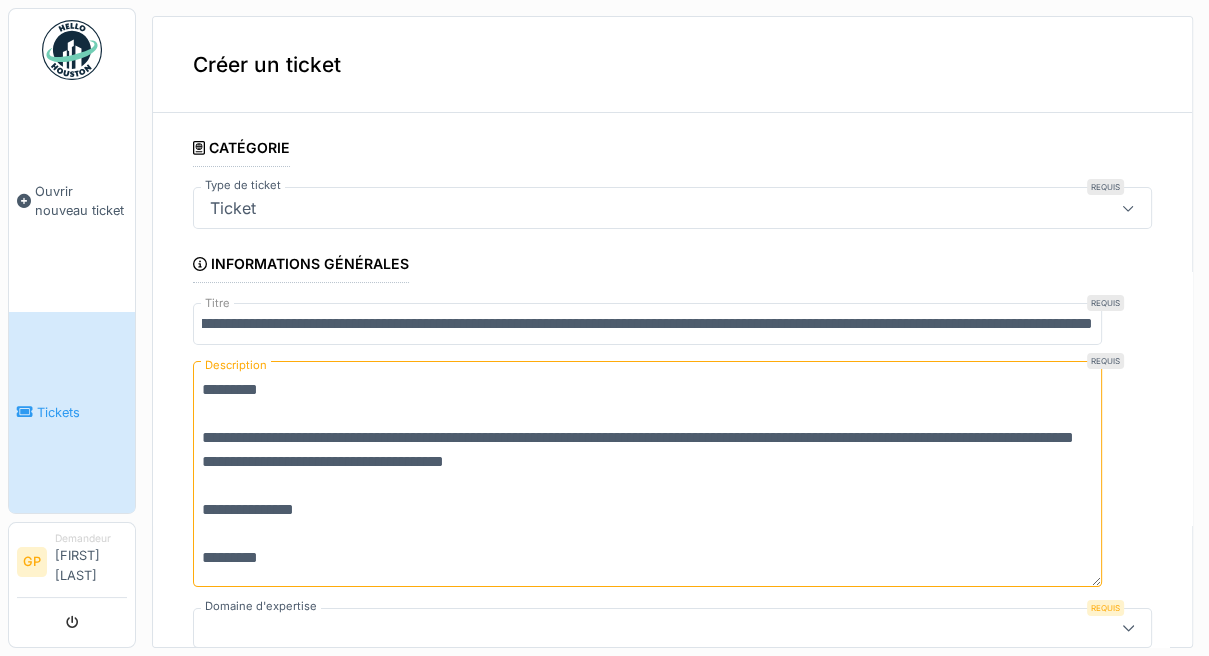 scroll, scrollTop: 0, scrollLeft: 0, axis: both 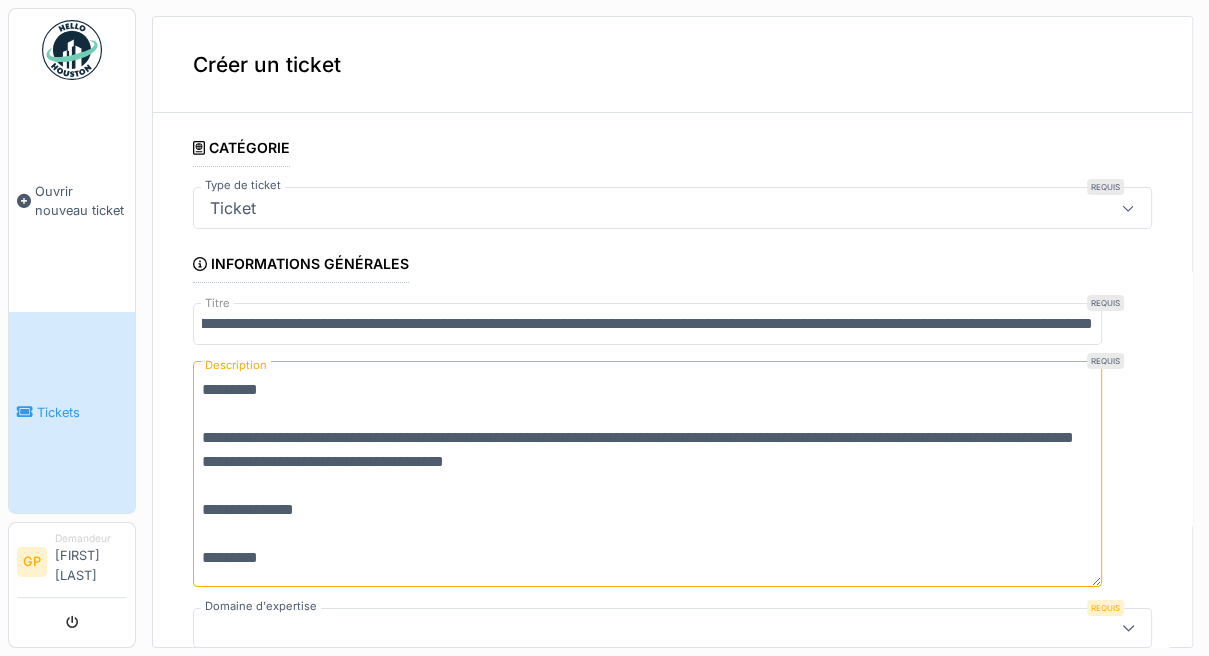 click on "**********" at bounding box center [647, 474] 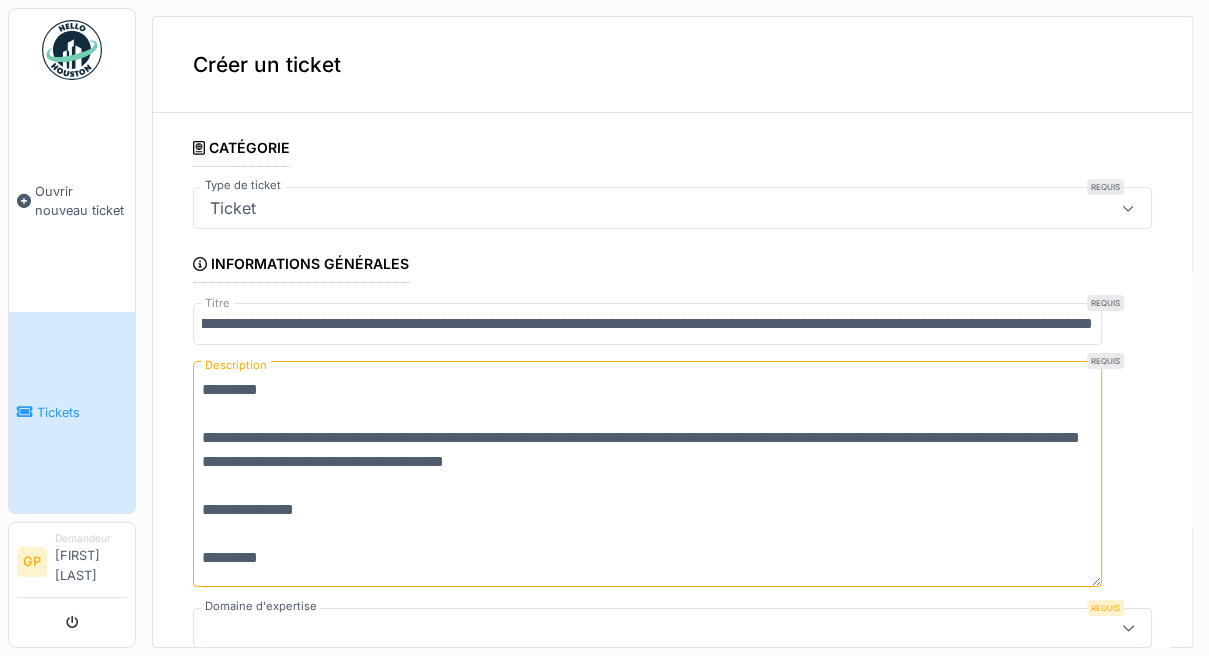scroll, scrollTop: 24, scrollLeft: 0, axis: vertical 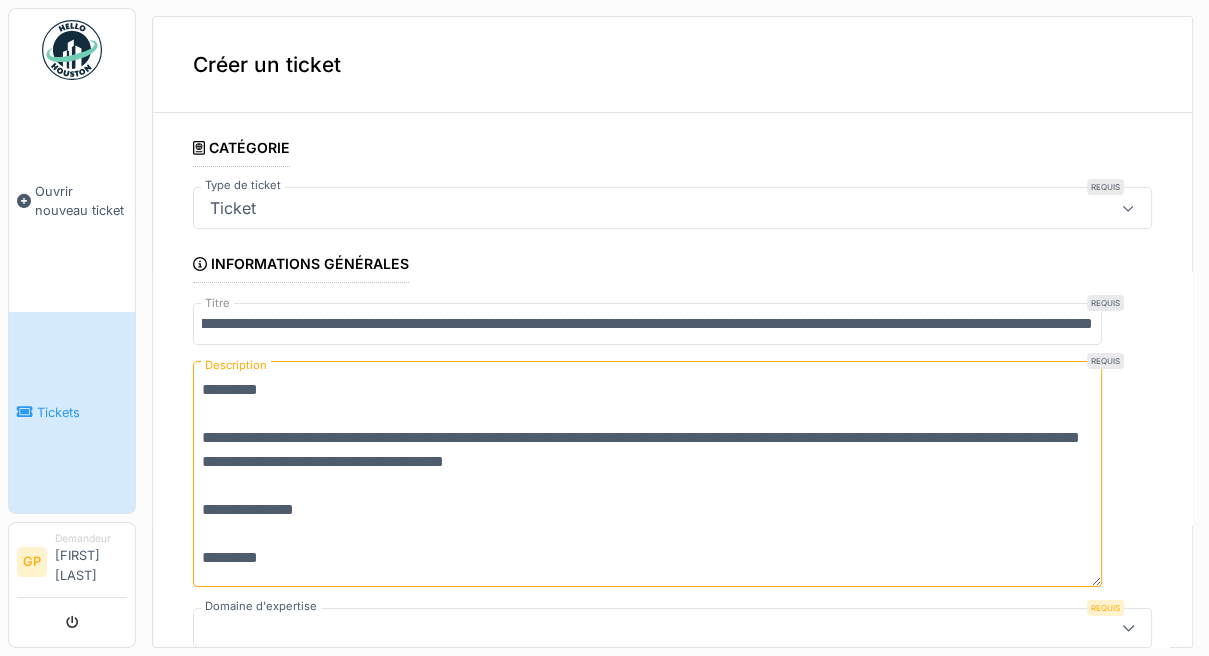 type on "**********" 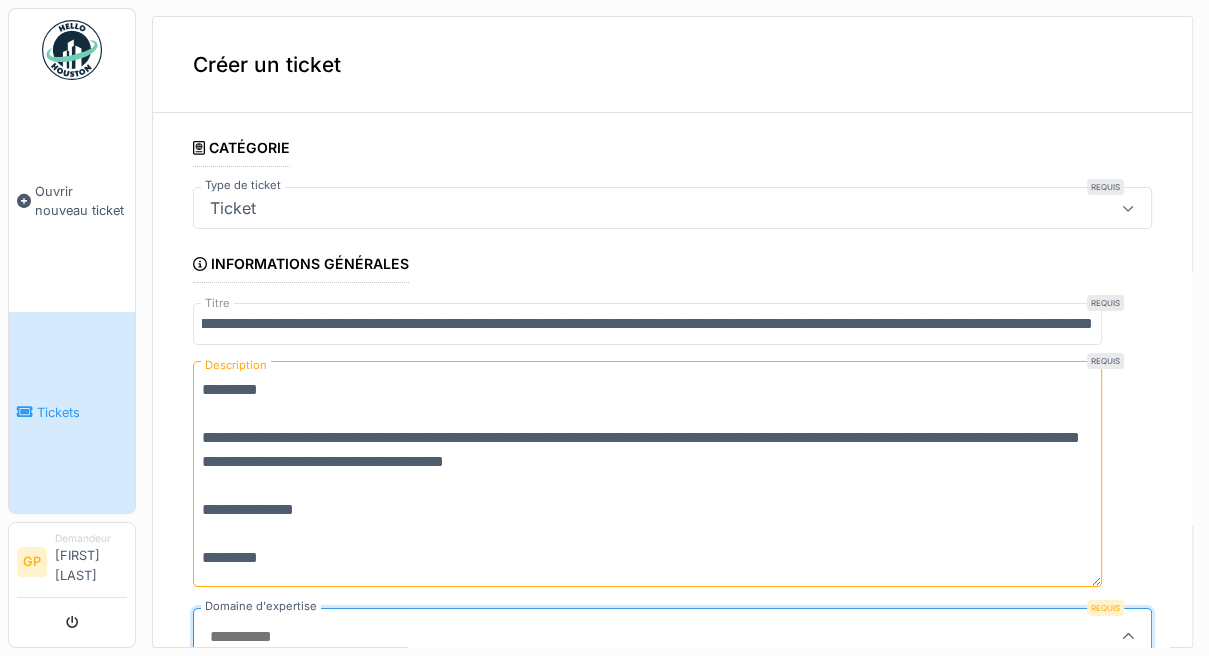 scroll, scrollTop: 3, scrollLeft: 0, axis: vertical 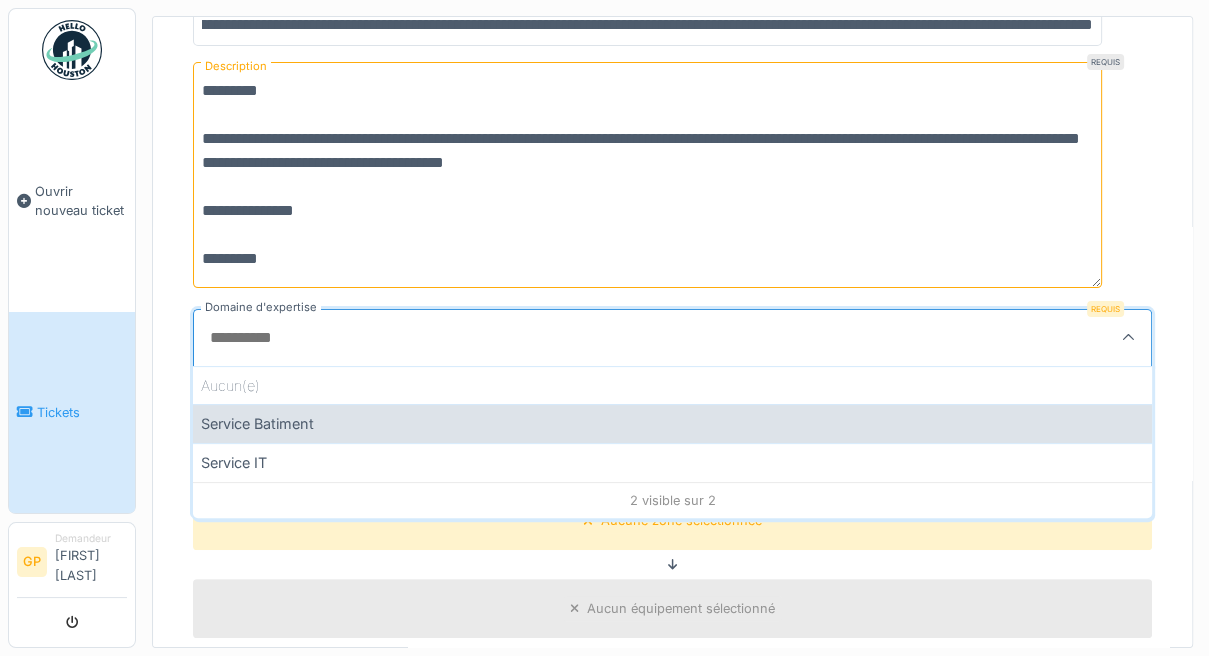 click on "Service Batiment" at bounding box center (672, 423) 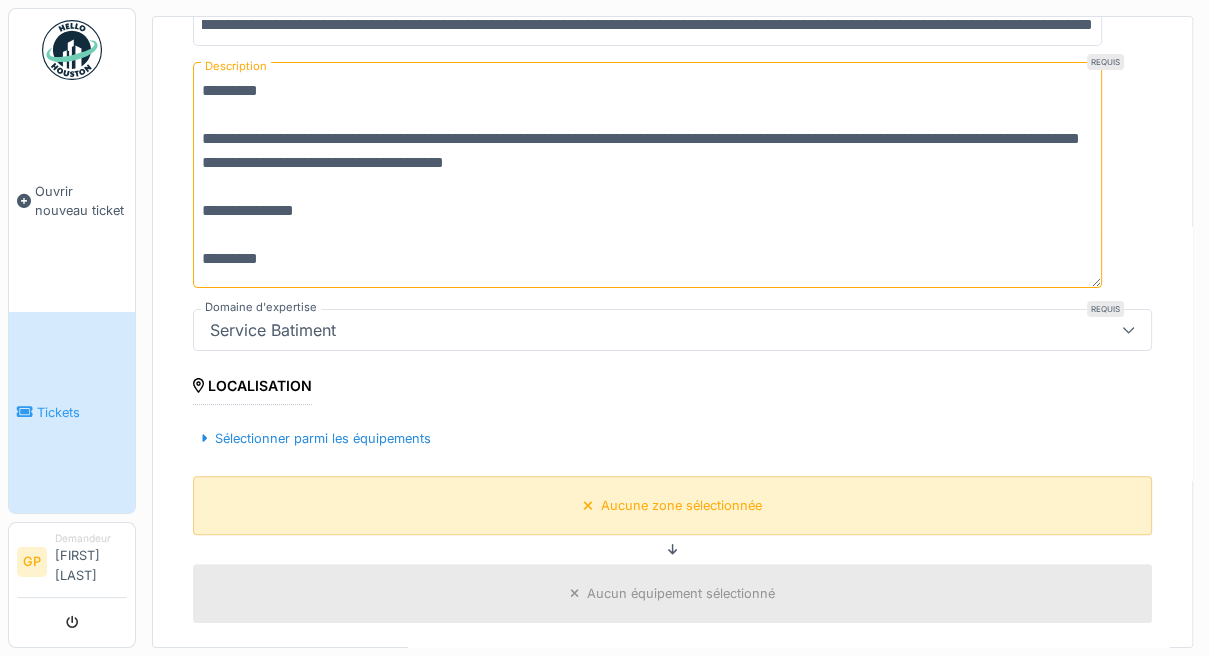 click on "Aucune zone sélectionnée" at bounding box center [672, 505] 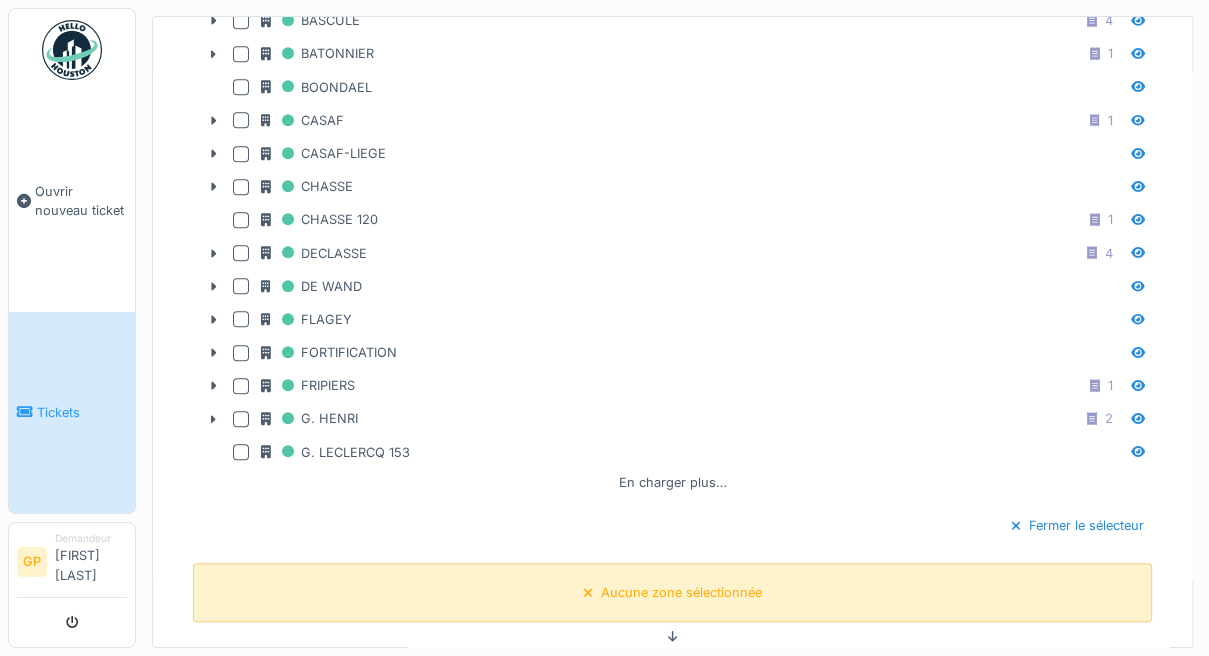 scroll, scrollTop: 964, scrollLeft: 0, axis: vertical 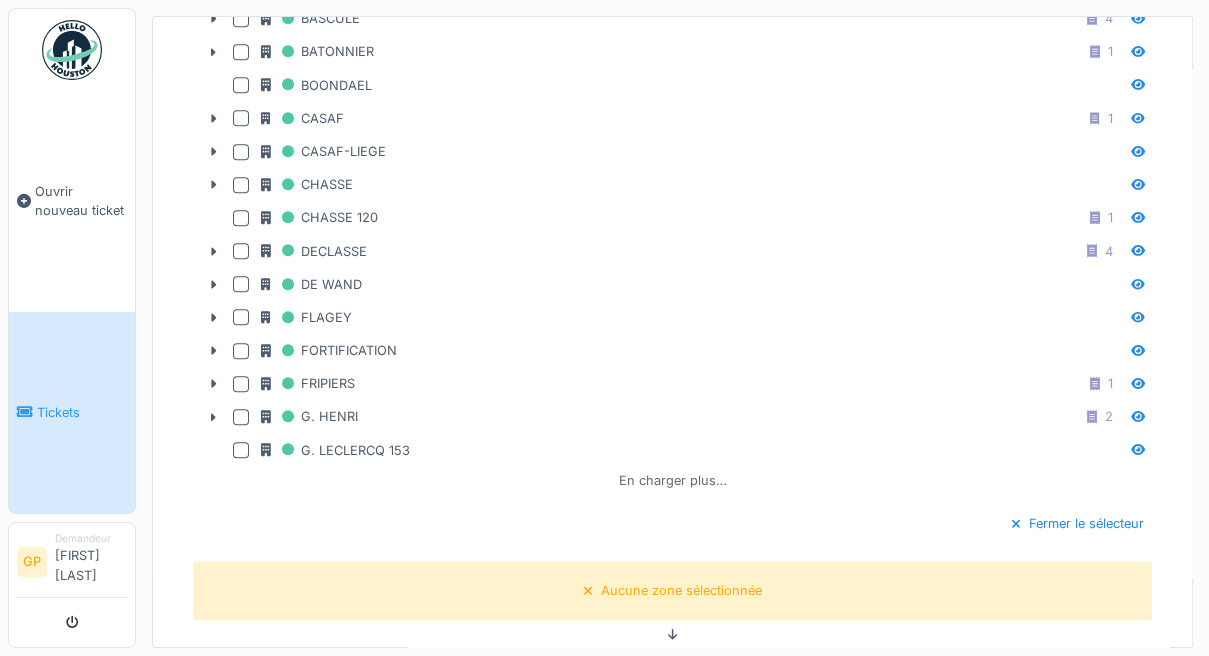 click on "En charger plus…" at bounding box center (673, 480) 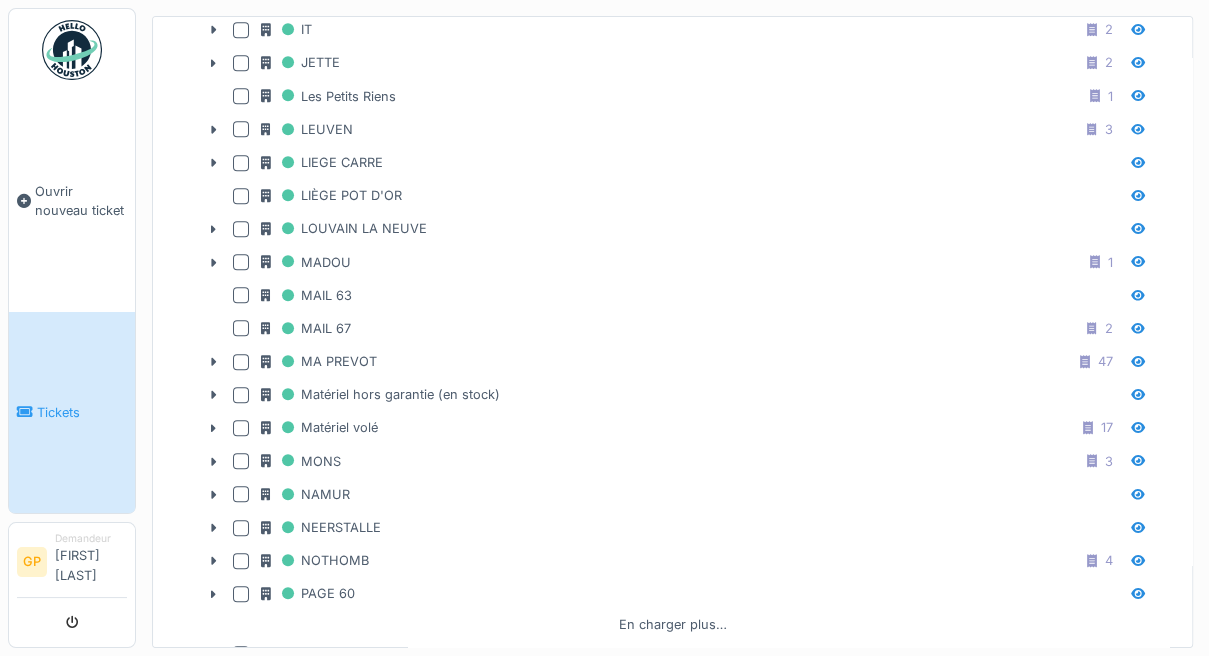 scroll, scrollTop: 1488, scrollLeft: 0, axis: vertical 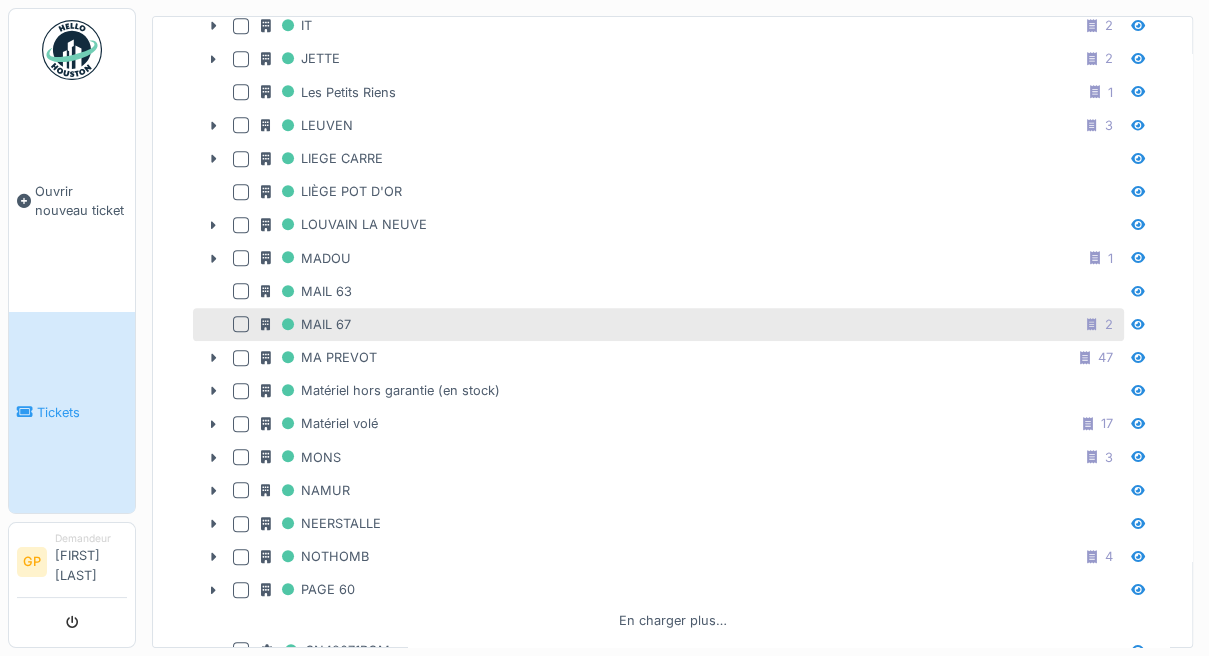 click on "MAIL 67 2" at bounding box center (690, 324) 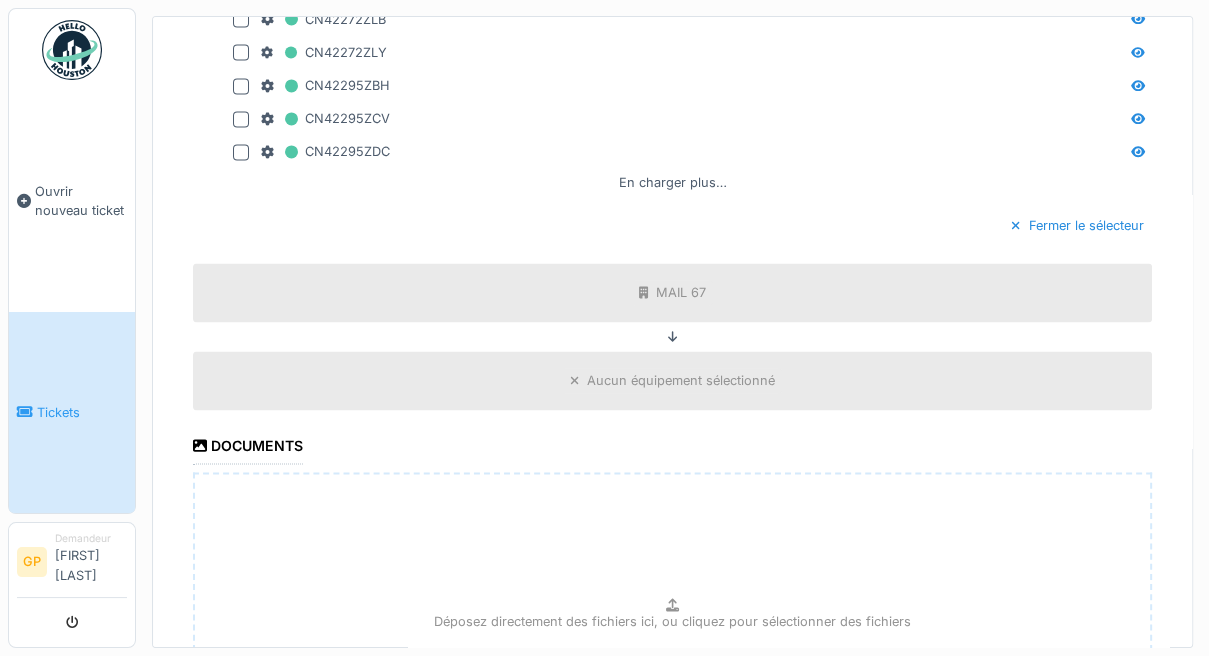 scroll, scrollTop: 2618, scrollLeft: 0, axis: vertical 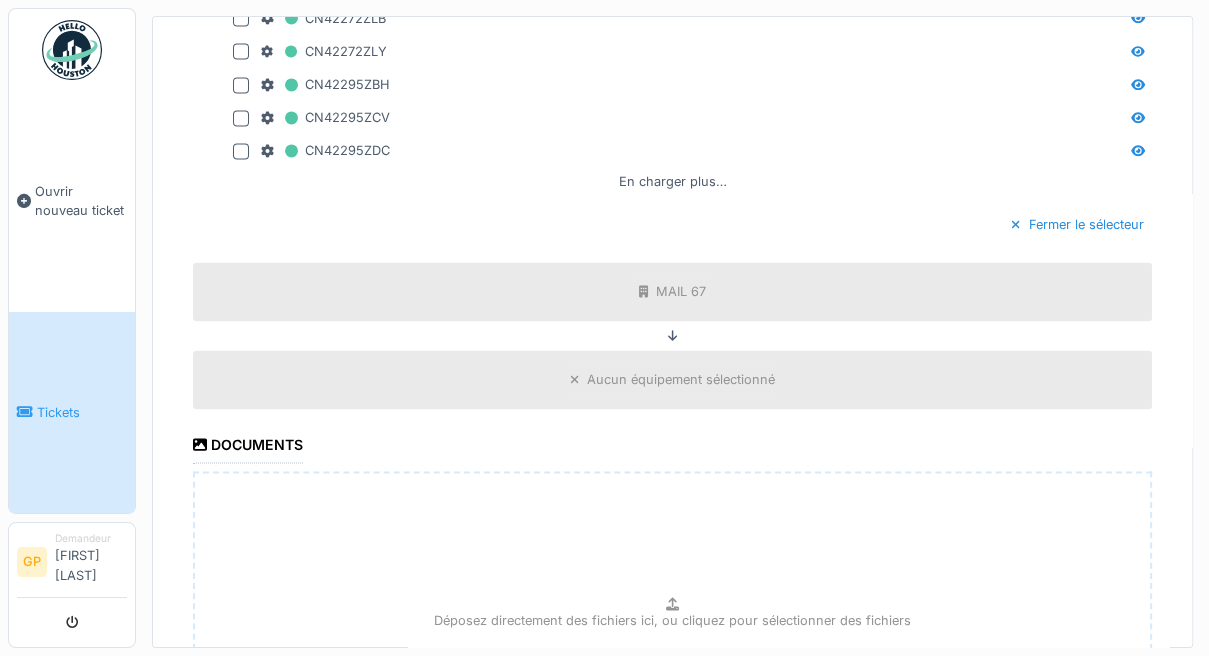 click on "Déposez directement des fichiers ici, ou cliquez pour sélectionner des fichiers" at bounding box center (672, 621) 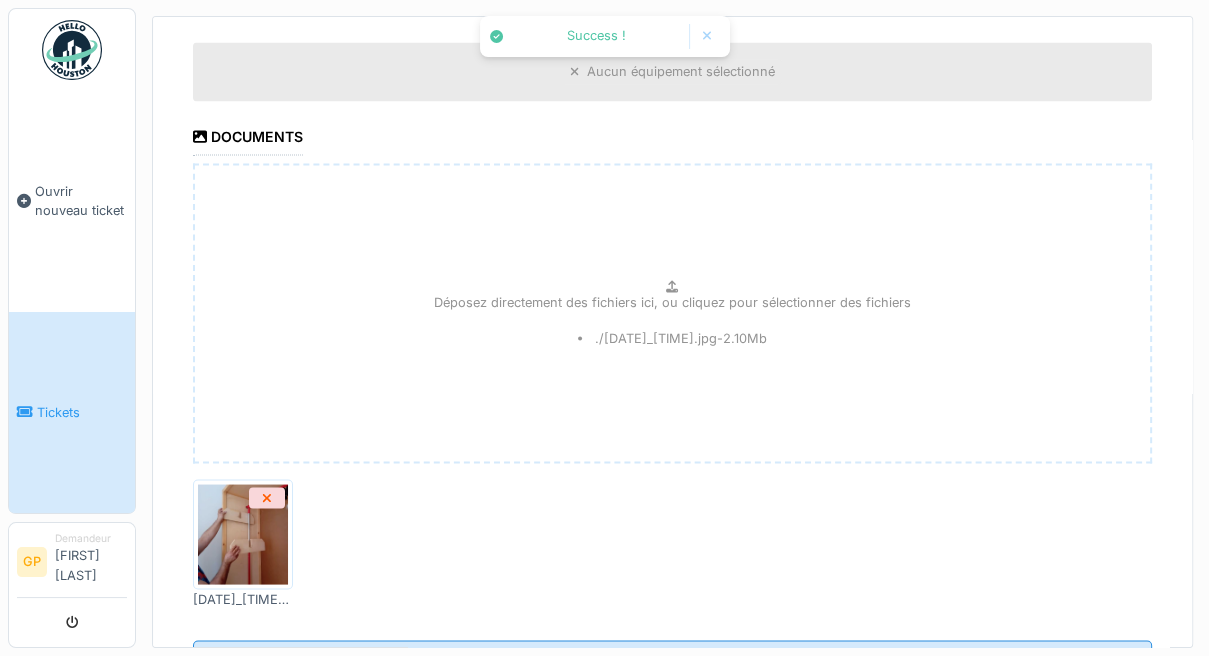 scroll, scrollTop: 2986, scrollLeft: 0, axis: vertical 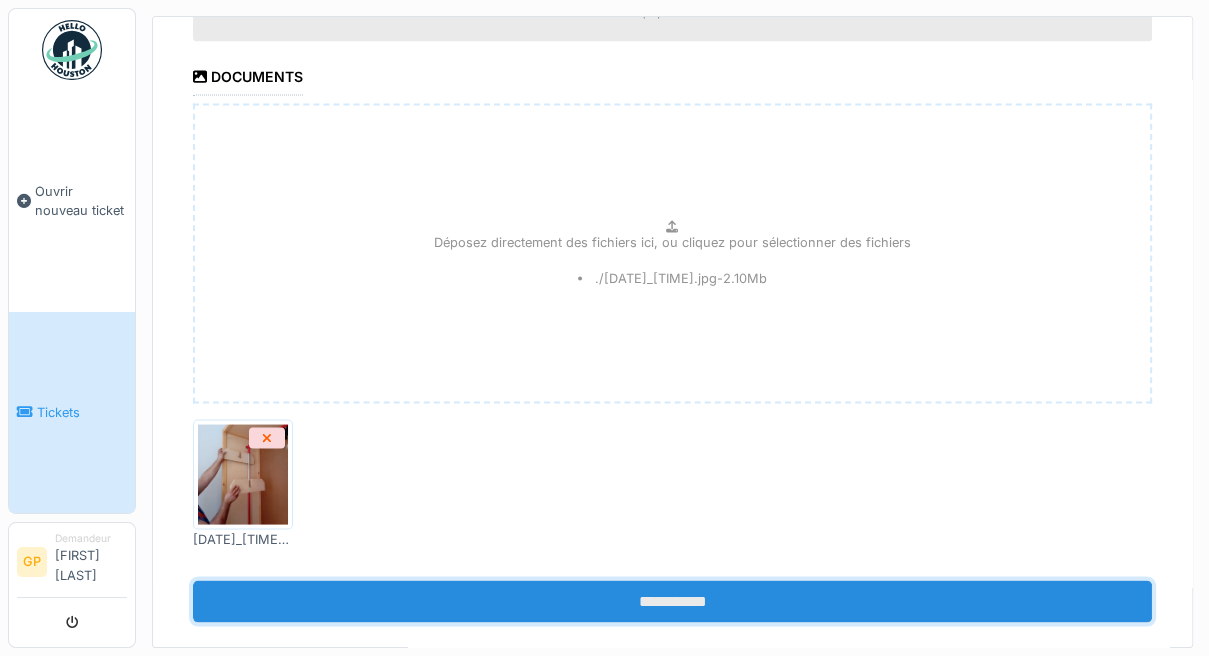 click on "**********" at bounding box center [672, 601] 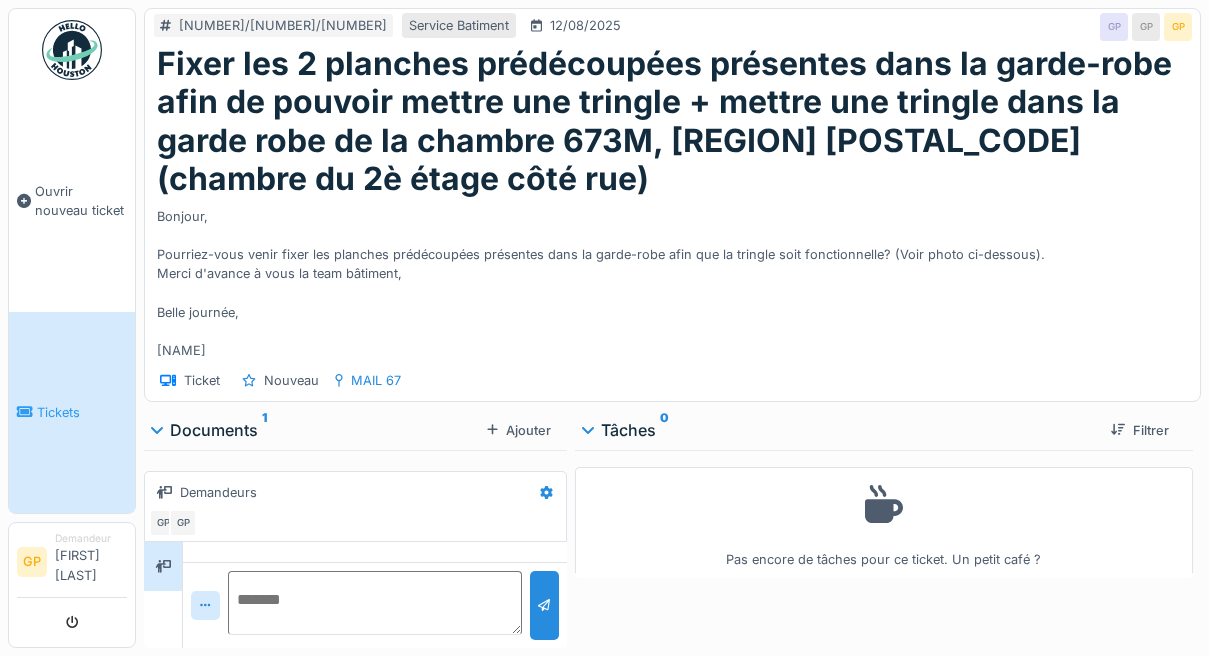 scroll, scrollTop: 0, scrollLeft: 0, axis: both 